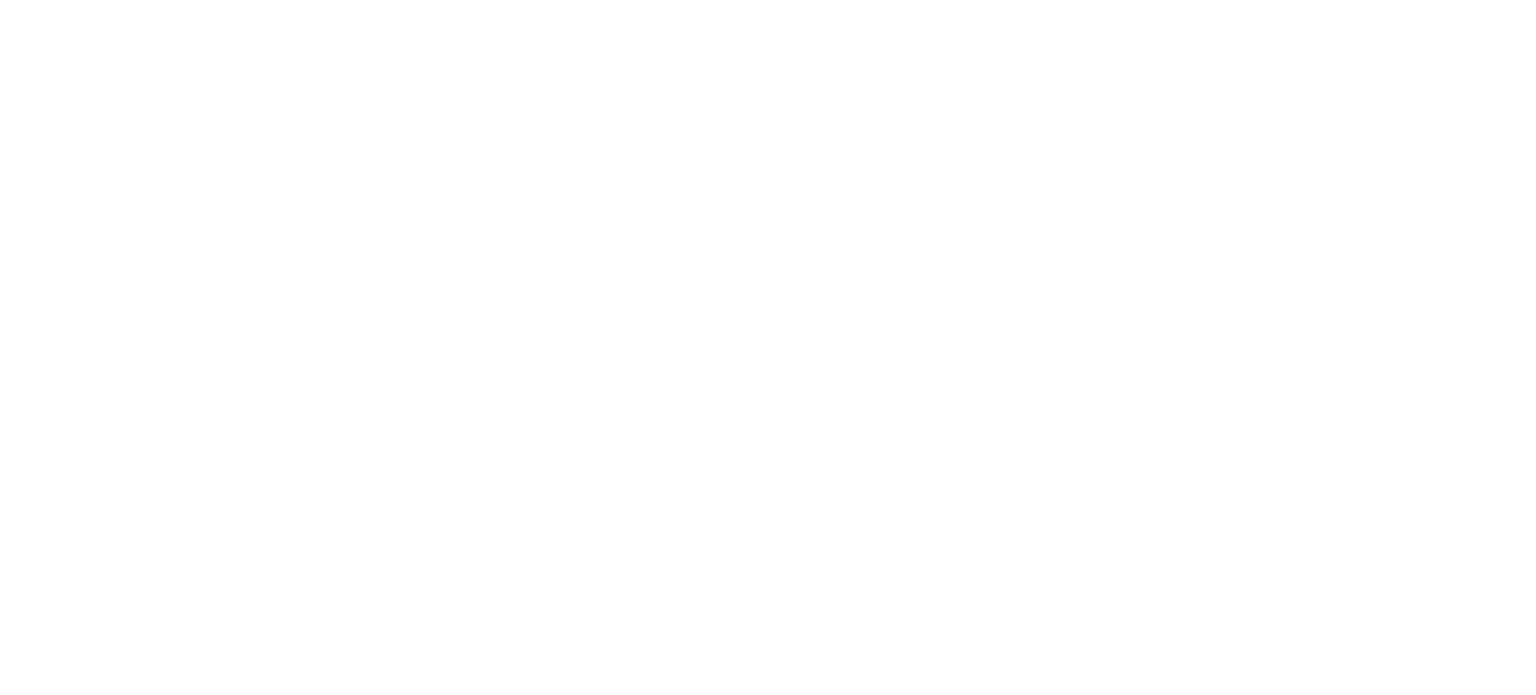 scroll, scrollTop: 0, scrollLeft: 0, axis: both 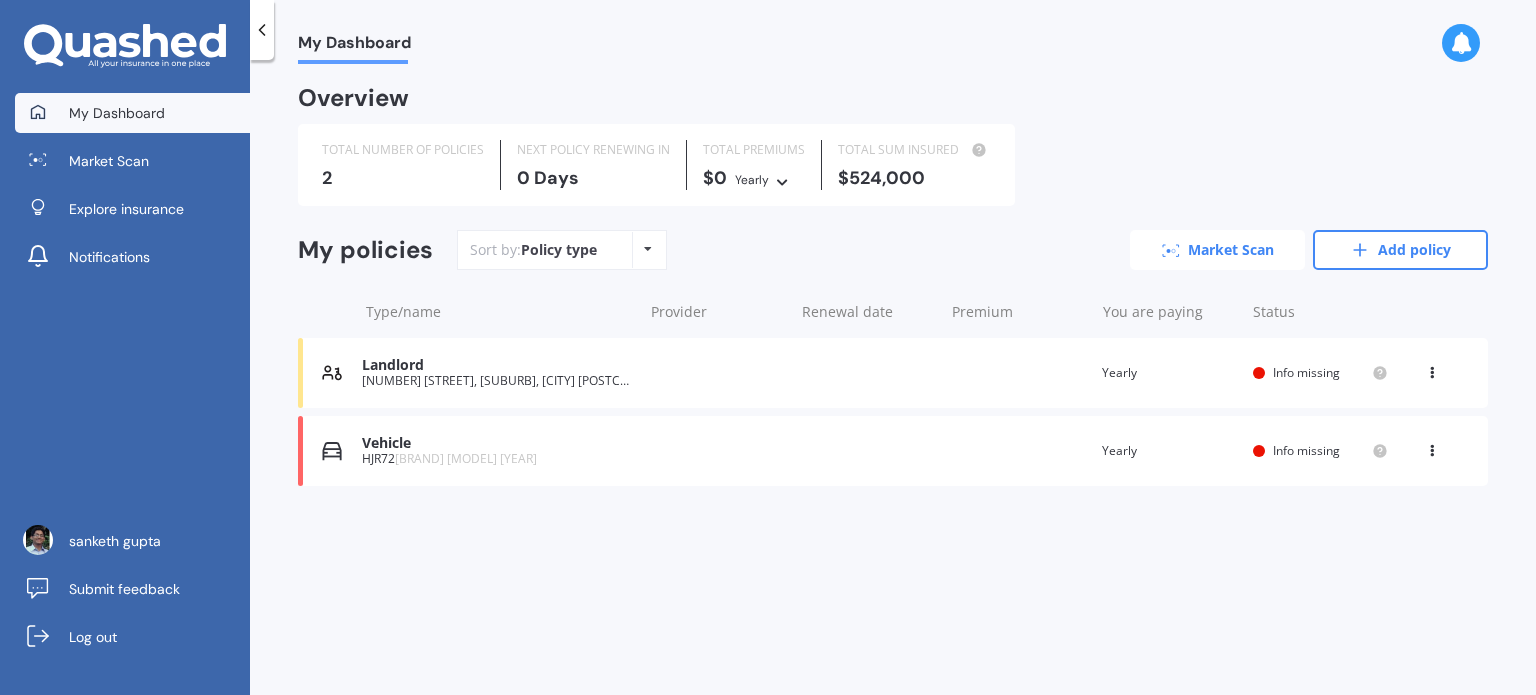 click at bounding box center [1171, 250] 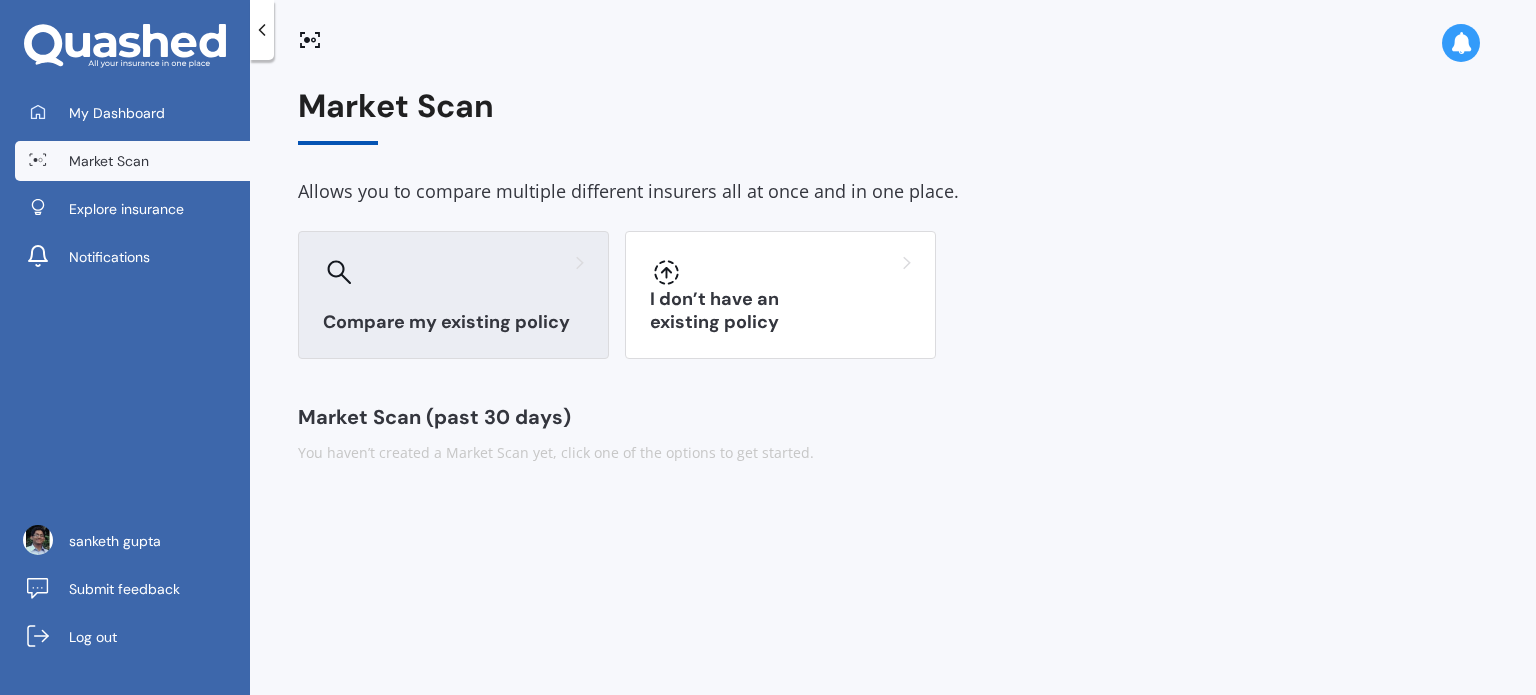 click on "Compare my existing policy" at bounding box center (453, 295) 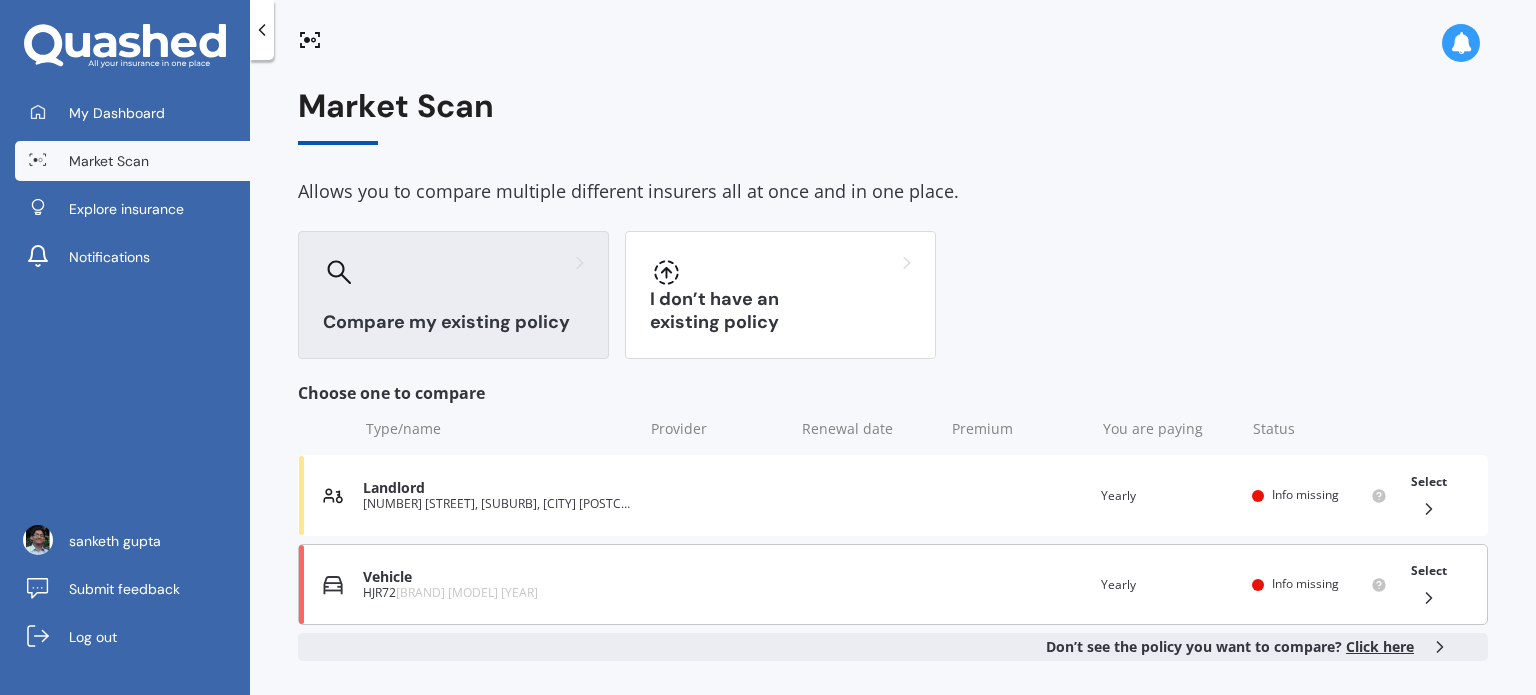 click on "Vehicle" at bounding box center (498, 577) 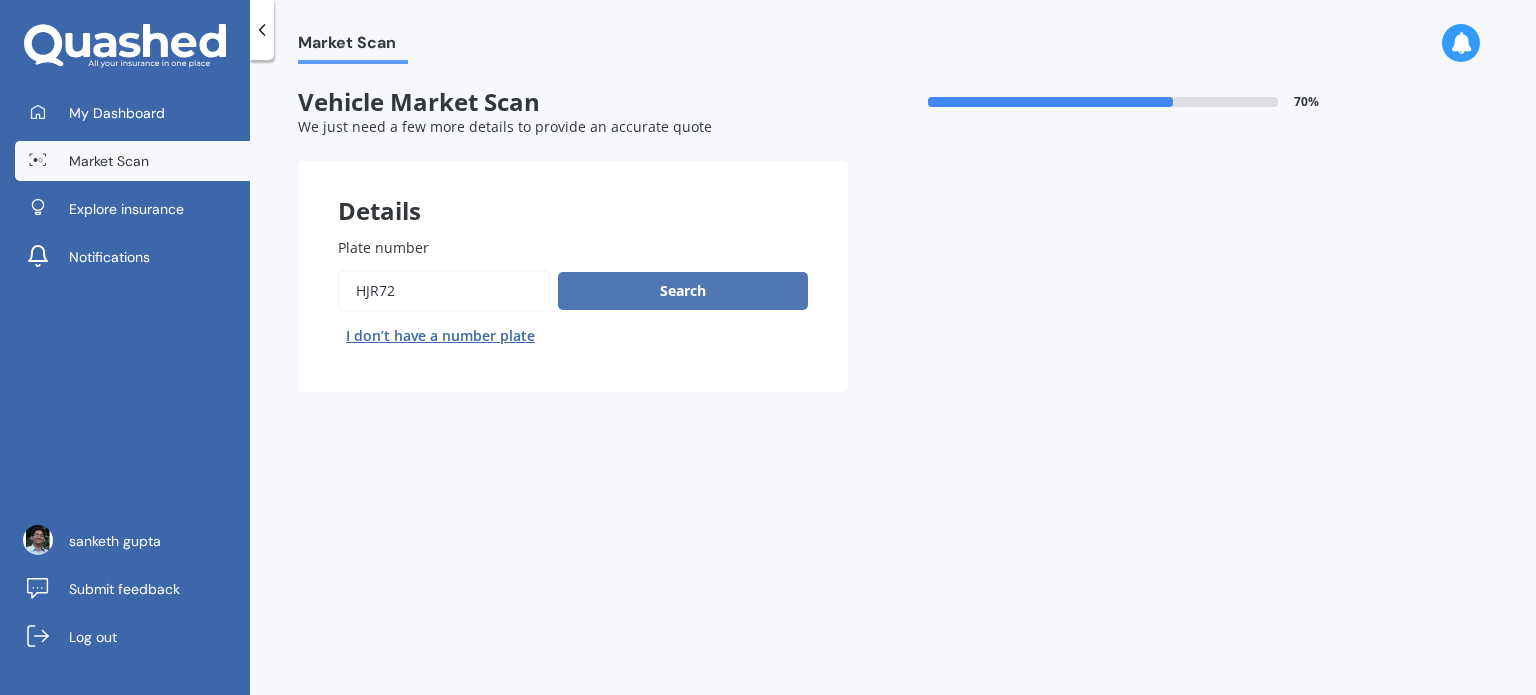 click on "Search" at bounding box center [683, 291] 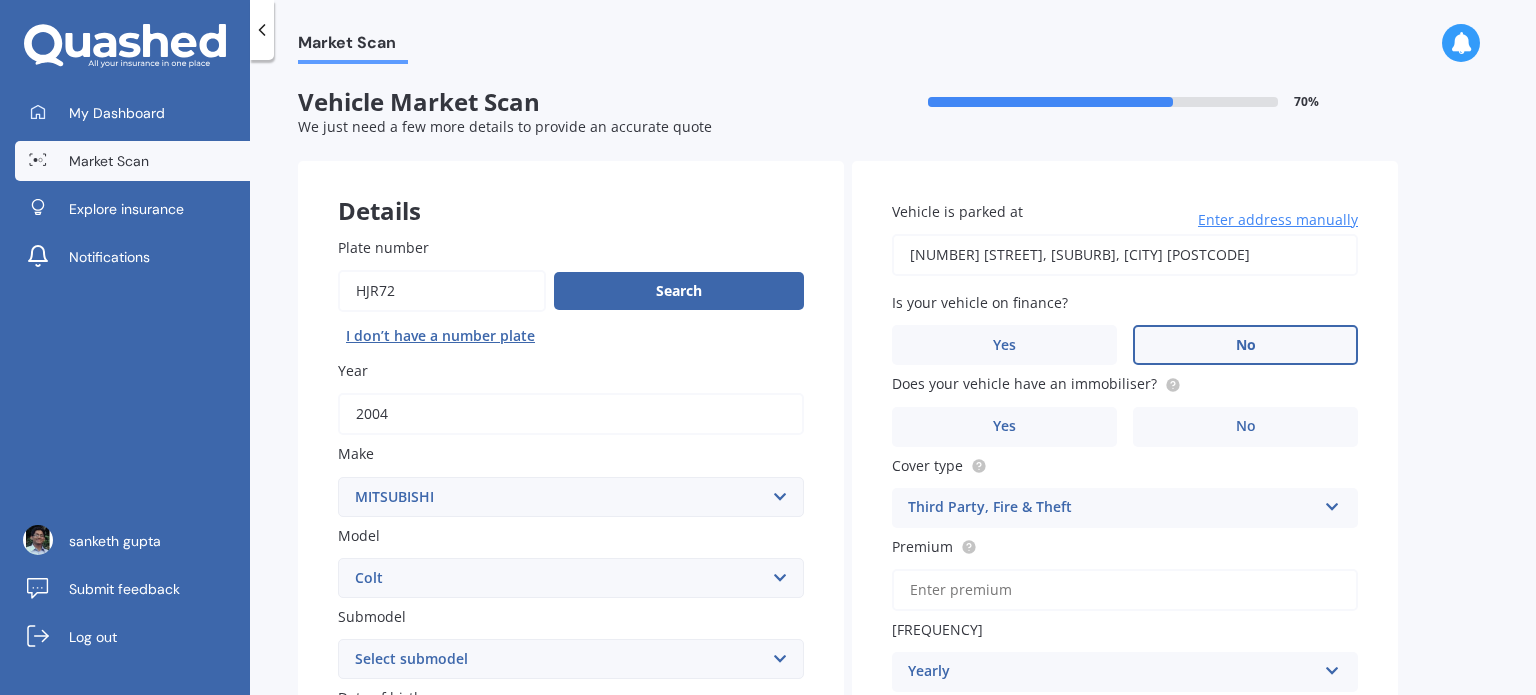 click on "No" at bounding box center [691, 822] 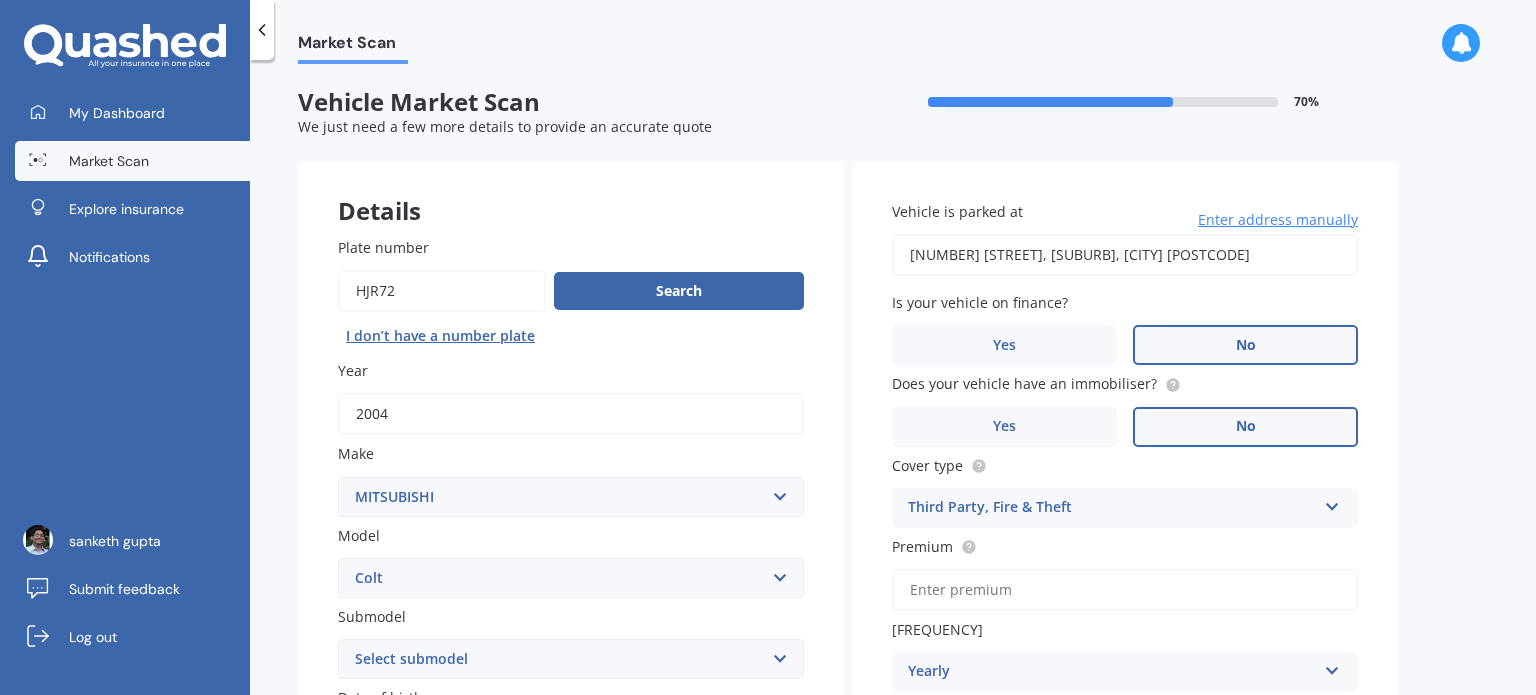 click on "No" at bounding box center [691, 822] 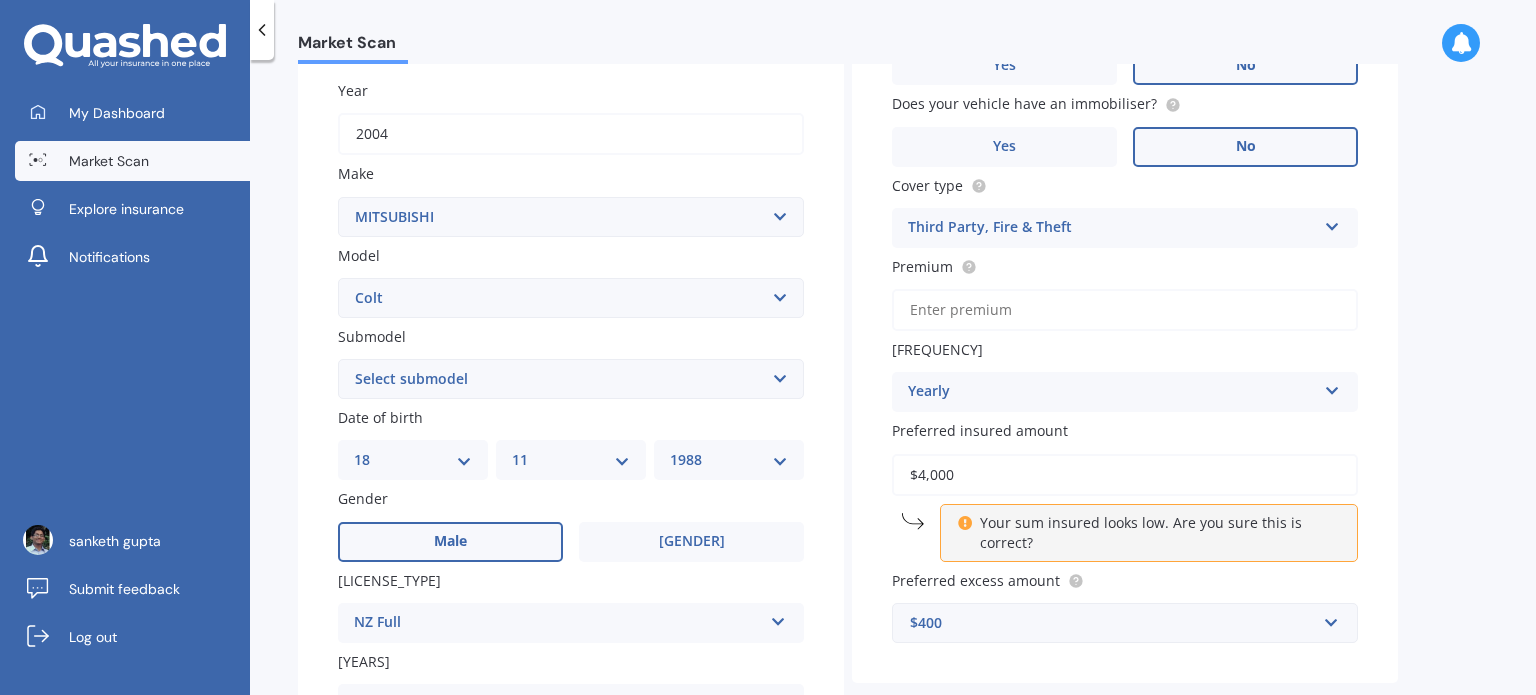 scroll, scrollTop: 400, scrollLeft: 0, axis: vertical 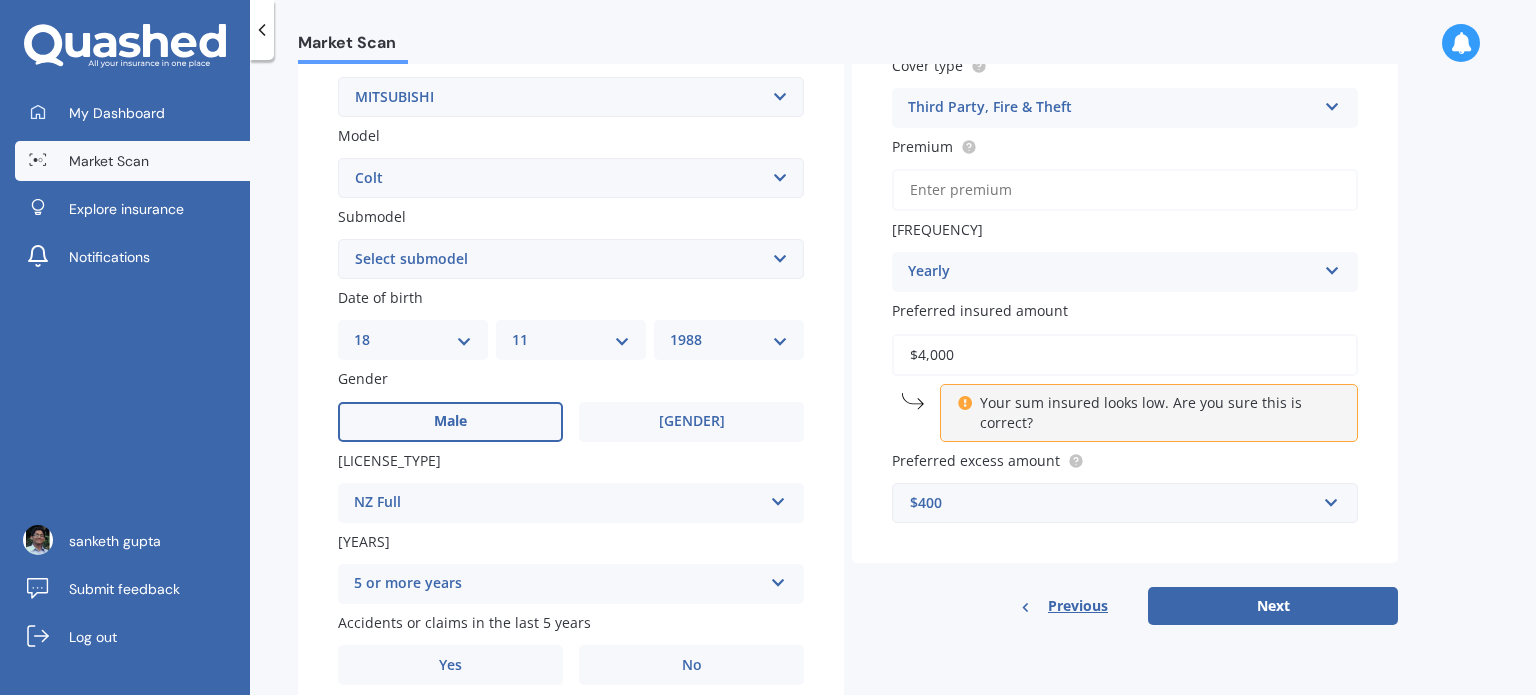 click on "Premium" at bounding box center [1125, 190] 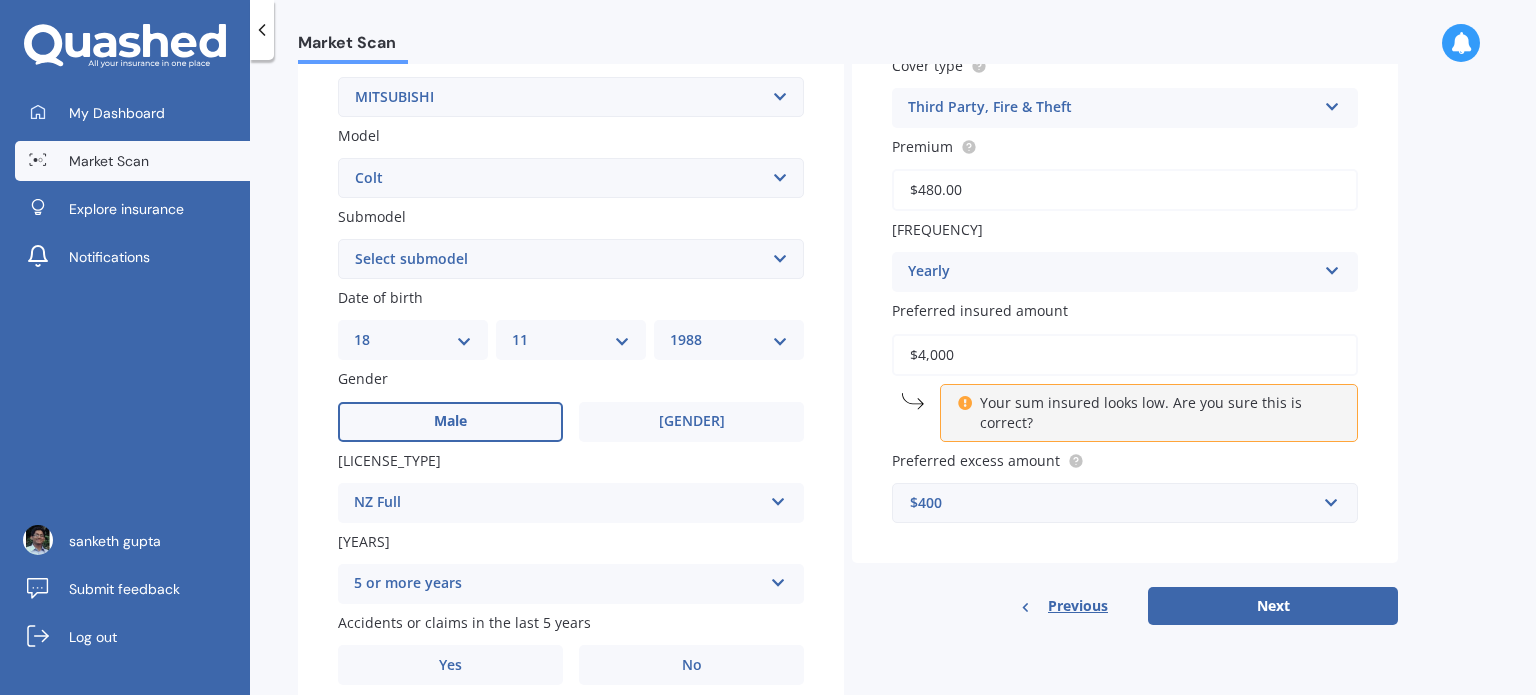 type on "$480.00" 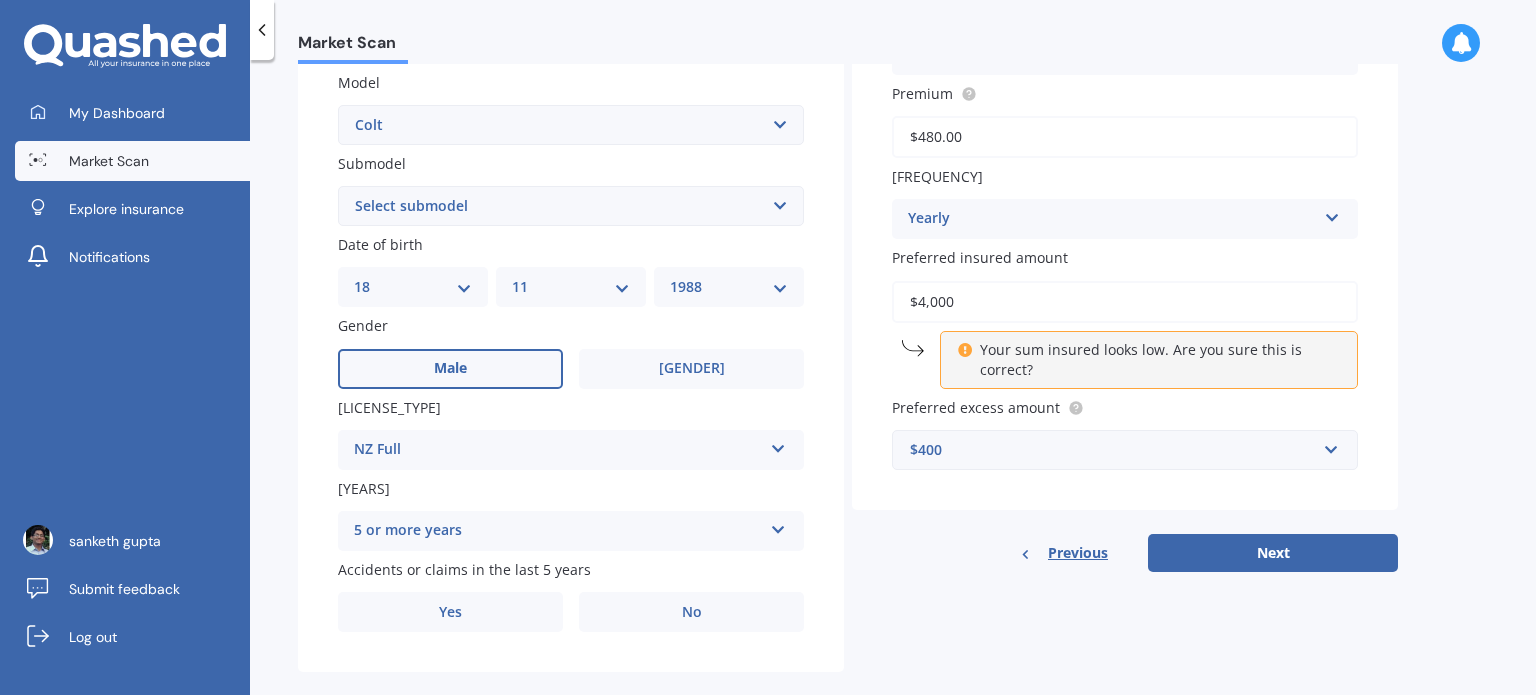 scroll, scrollTop: 482, scrollLeft: 0, axis: vertical 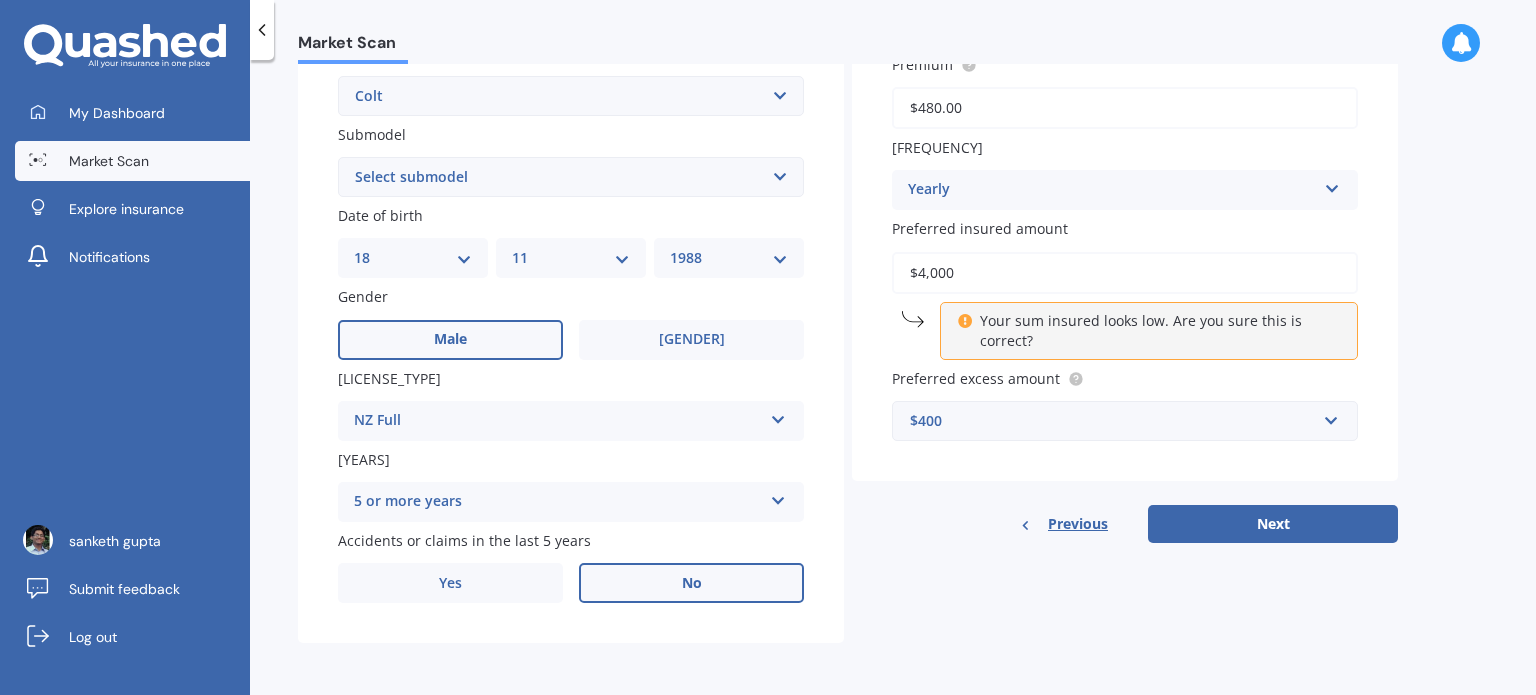 click on "No" at bounding box center (691, 340) 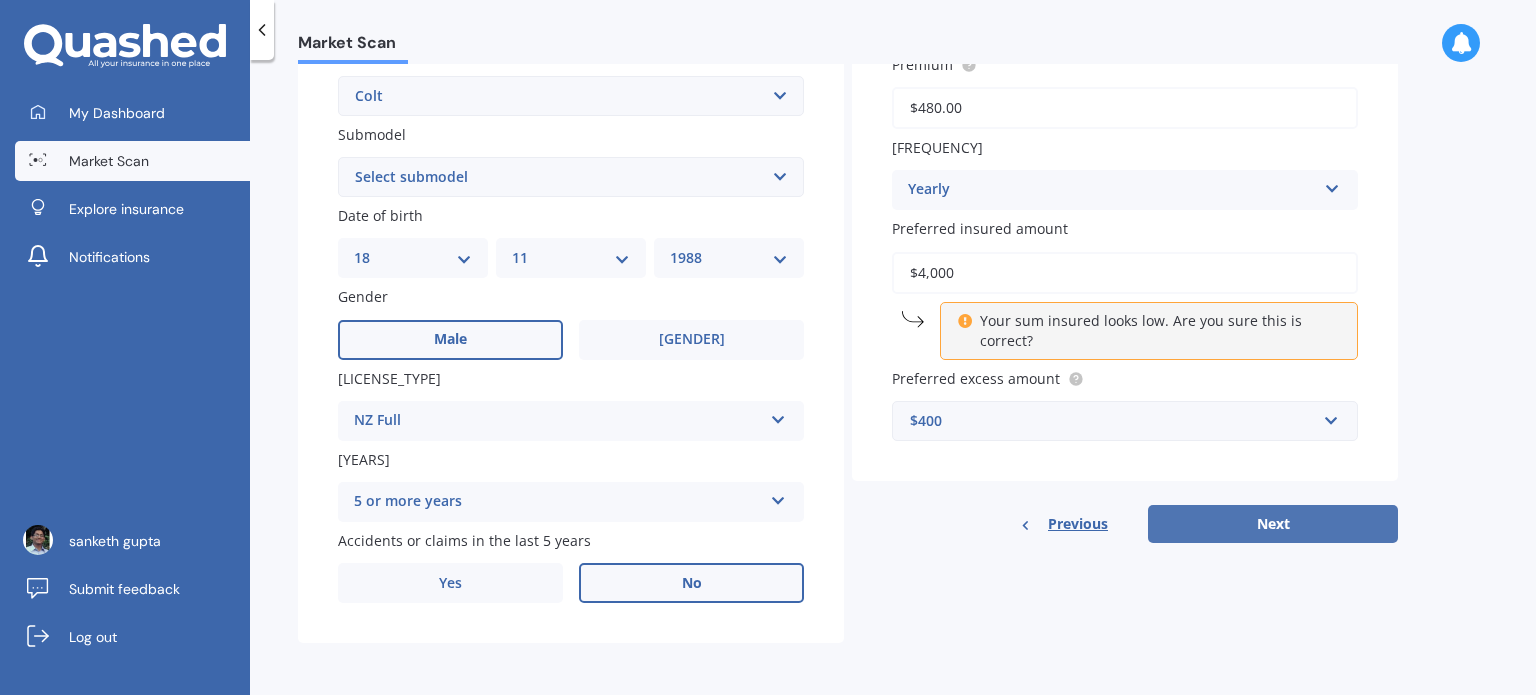 click on "Next" at bounding box center [1273, 524] 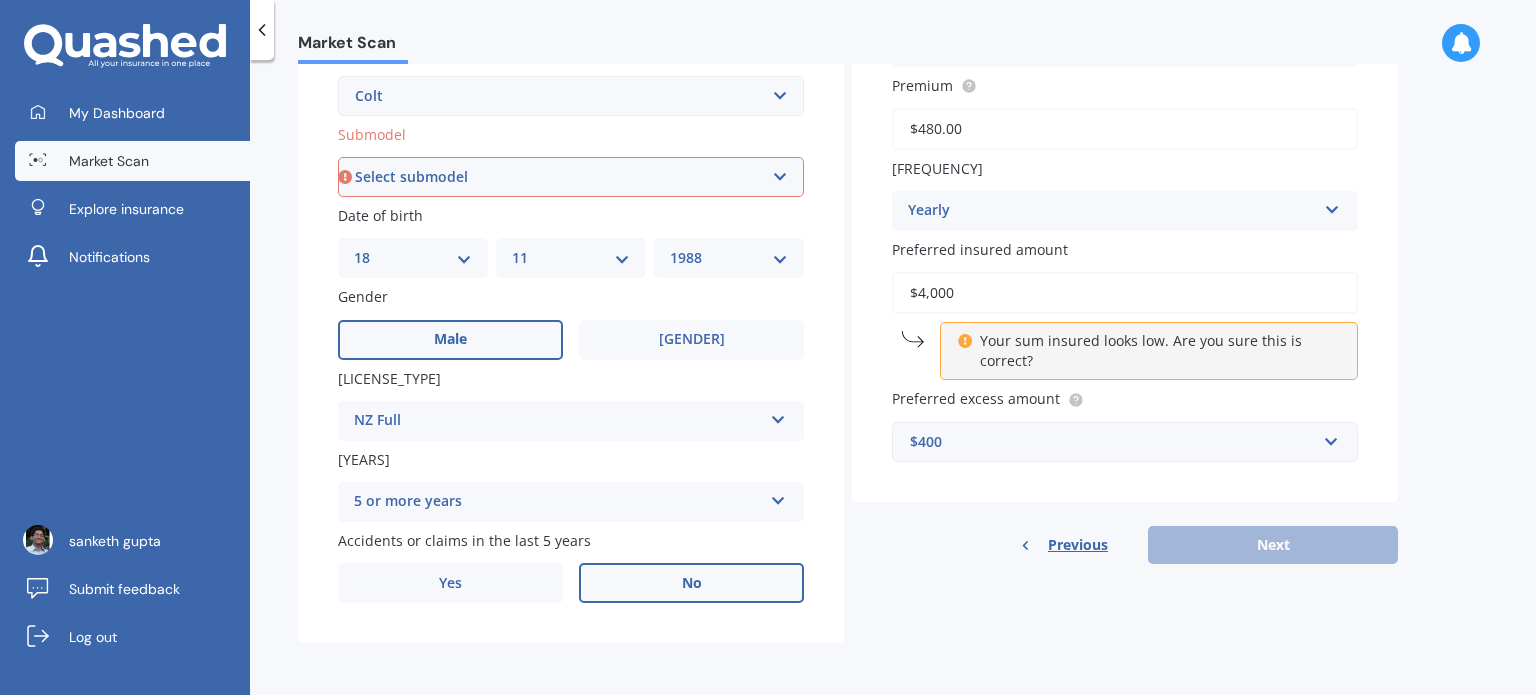 click on "Select submodel (All diesel) (All petrol) Hatchback Plus" at bounding box center [571, 177] 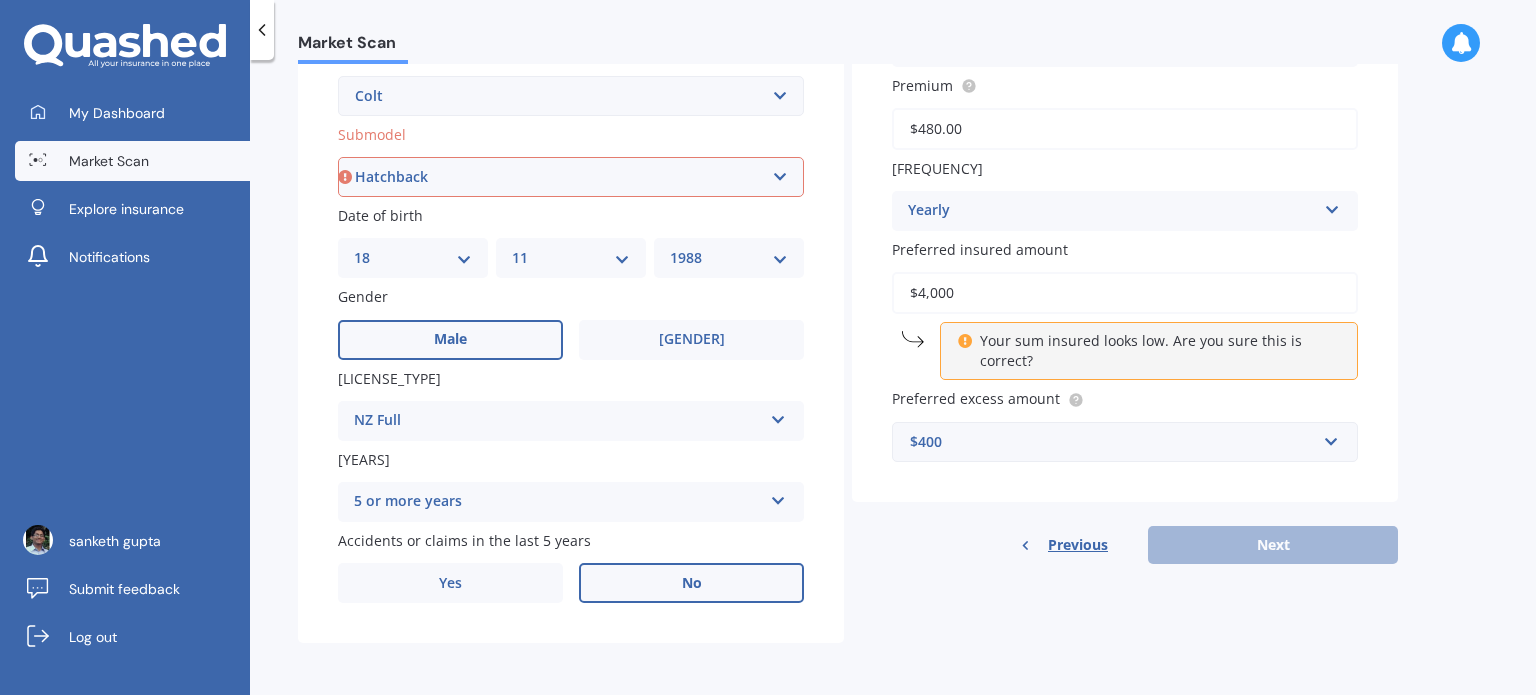 click on "Select submodel (All diesel) (All petrol) Hatchback Plus" at bounding box center (571, 177) 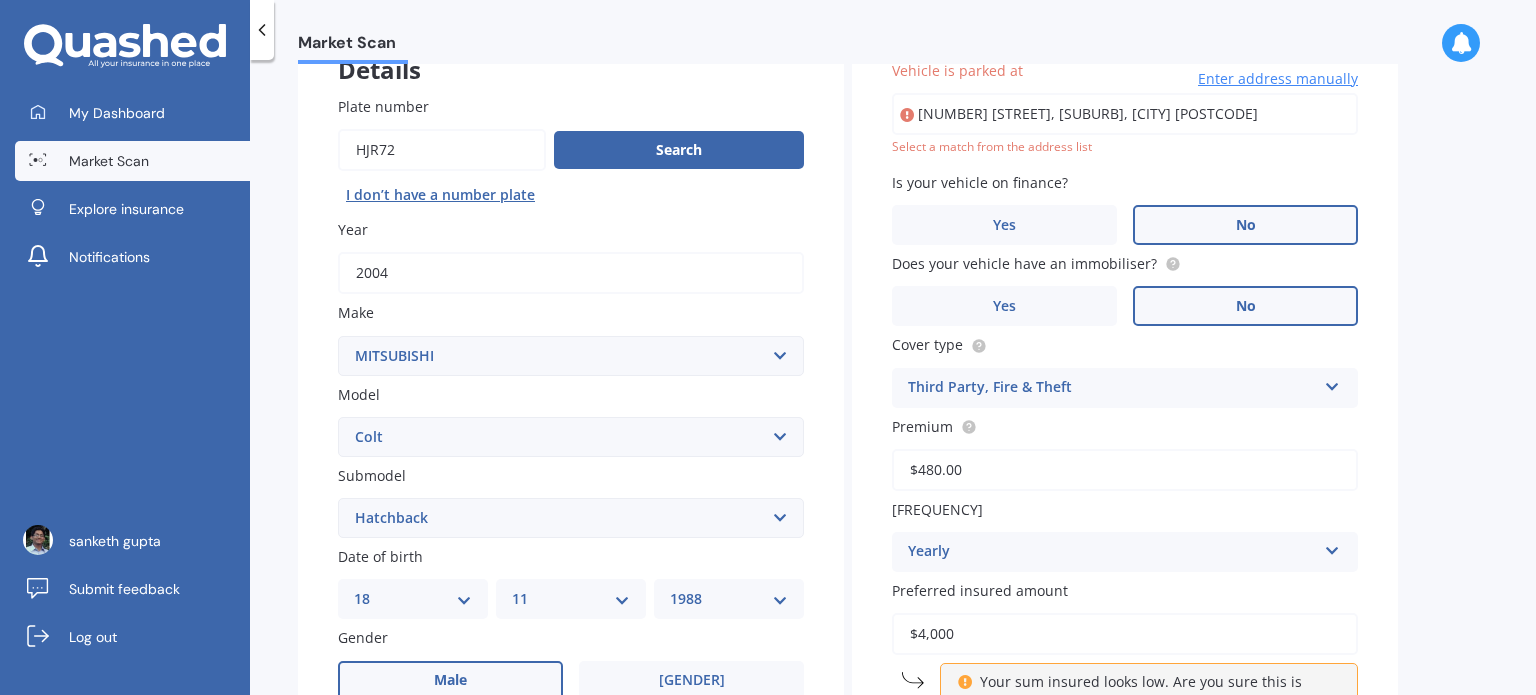 scroll, scrollTop: 136, scrollLeft: 0, axis: vertical 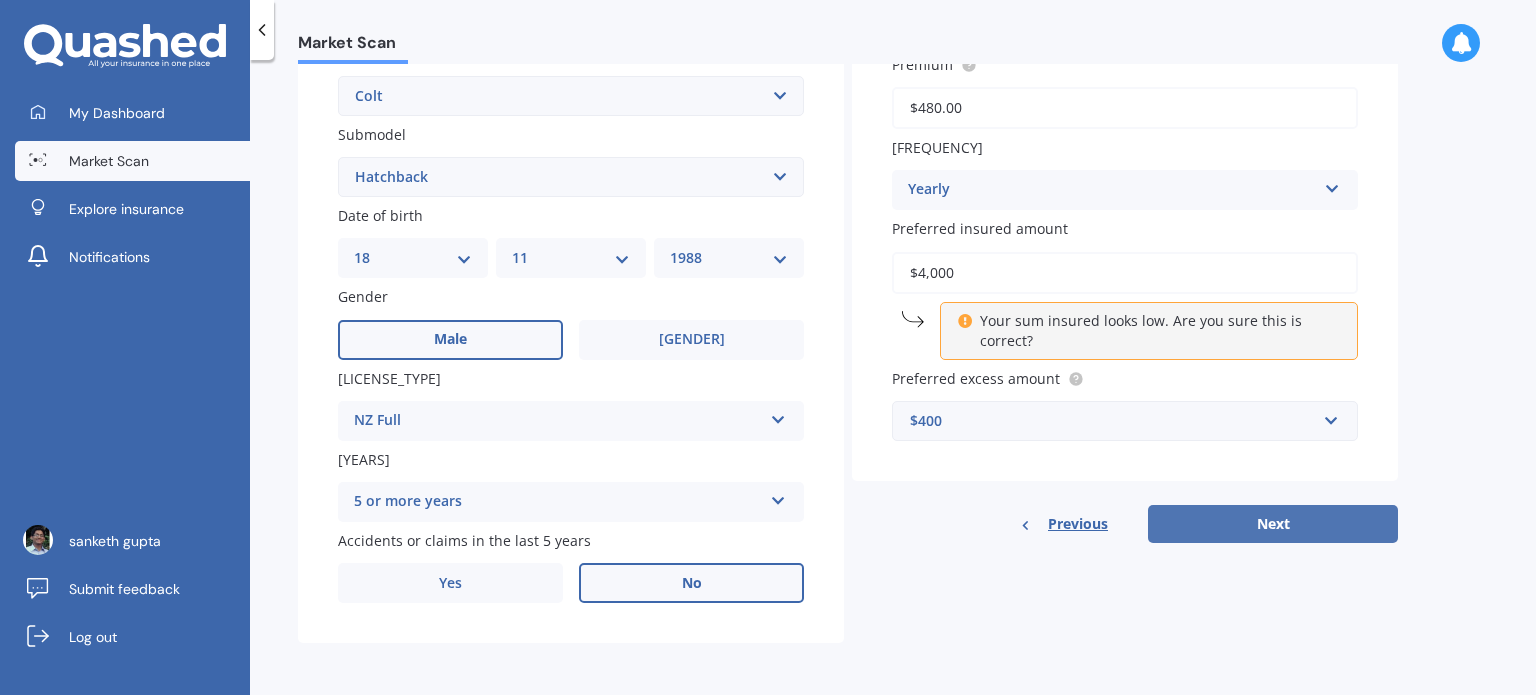 click on "Next" at bounding box center (1273, 524) 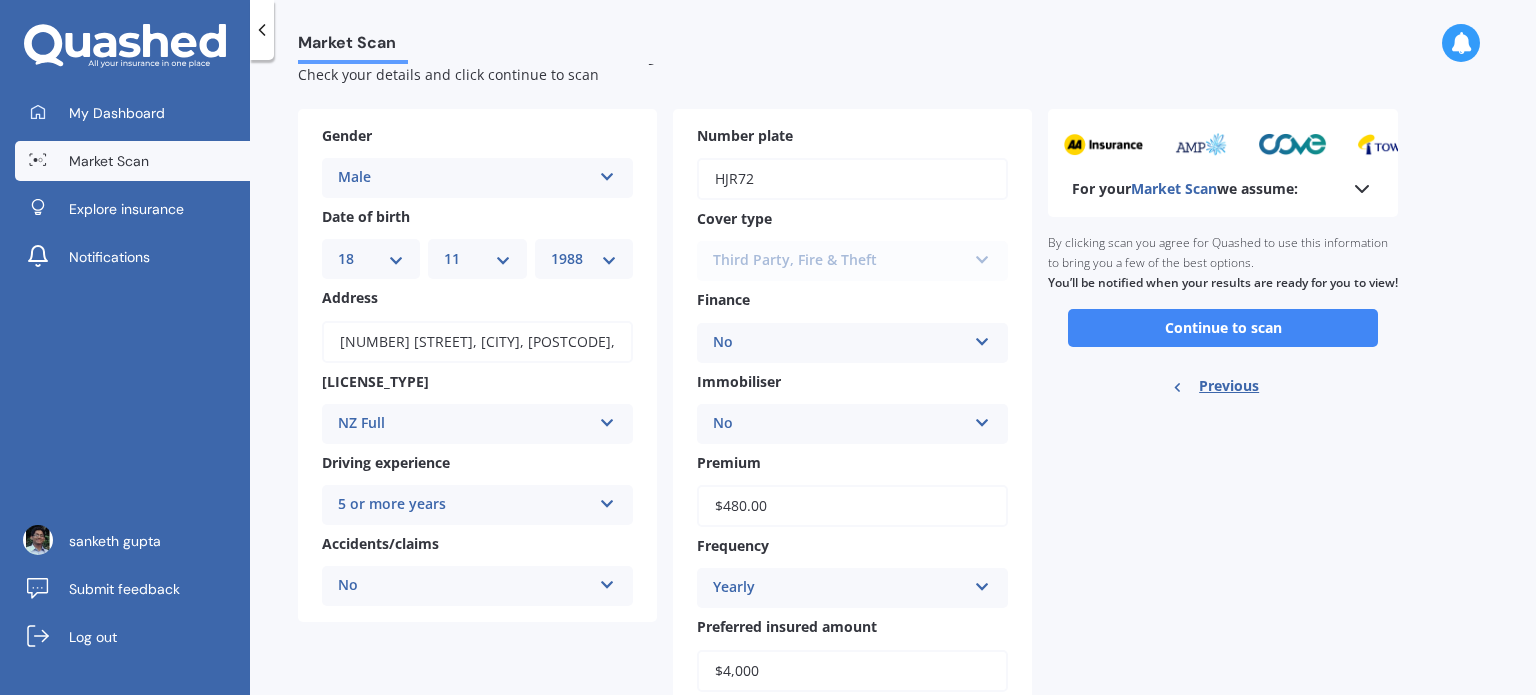 scroll, scrollTop: 196, scrollLeft: 0, axis: vertical 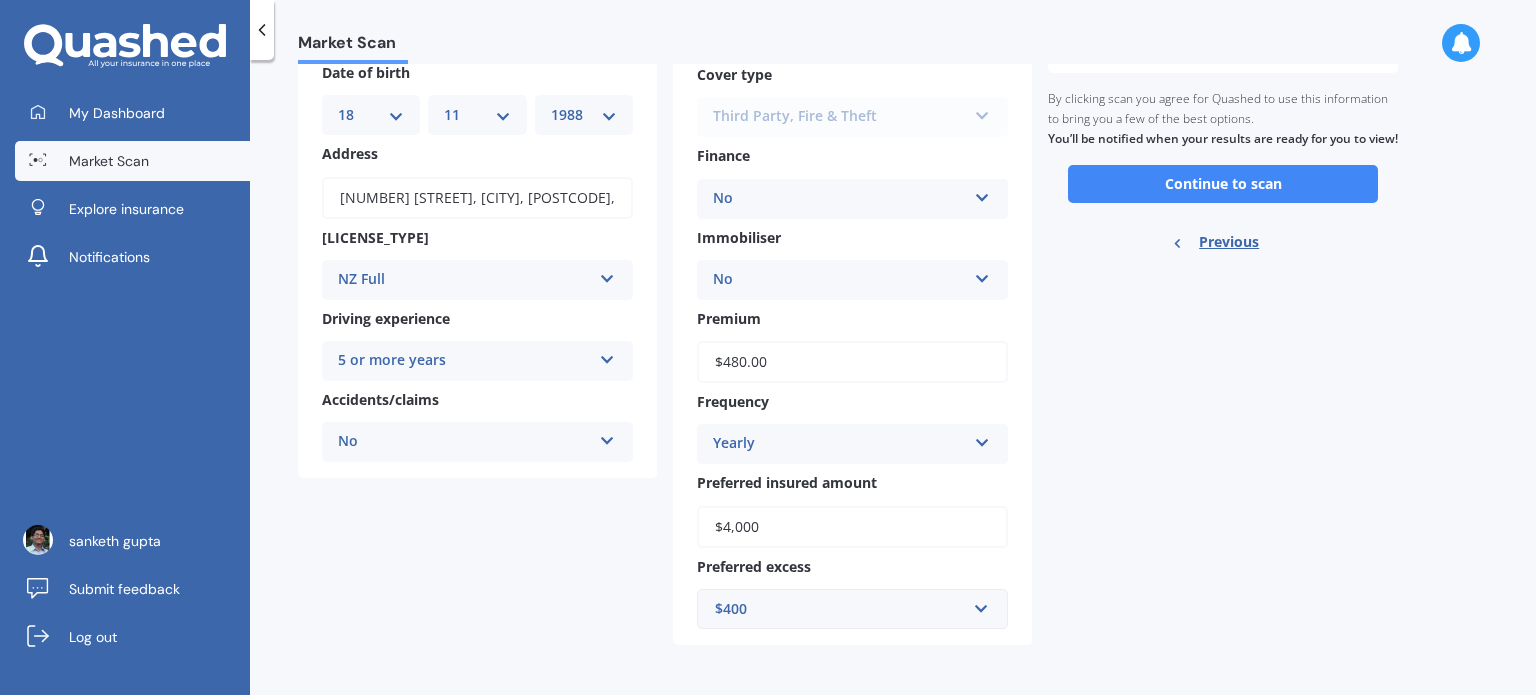 click on "Previous" at bounding box center (1229, 242) 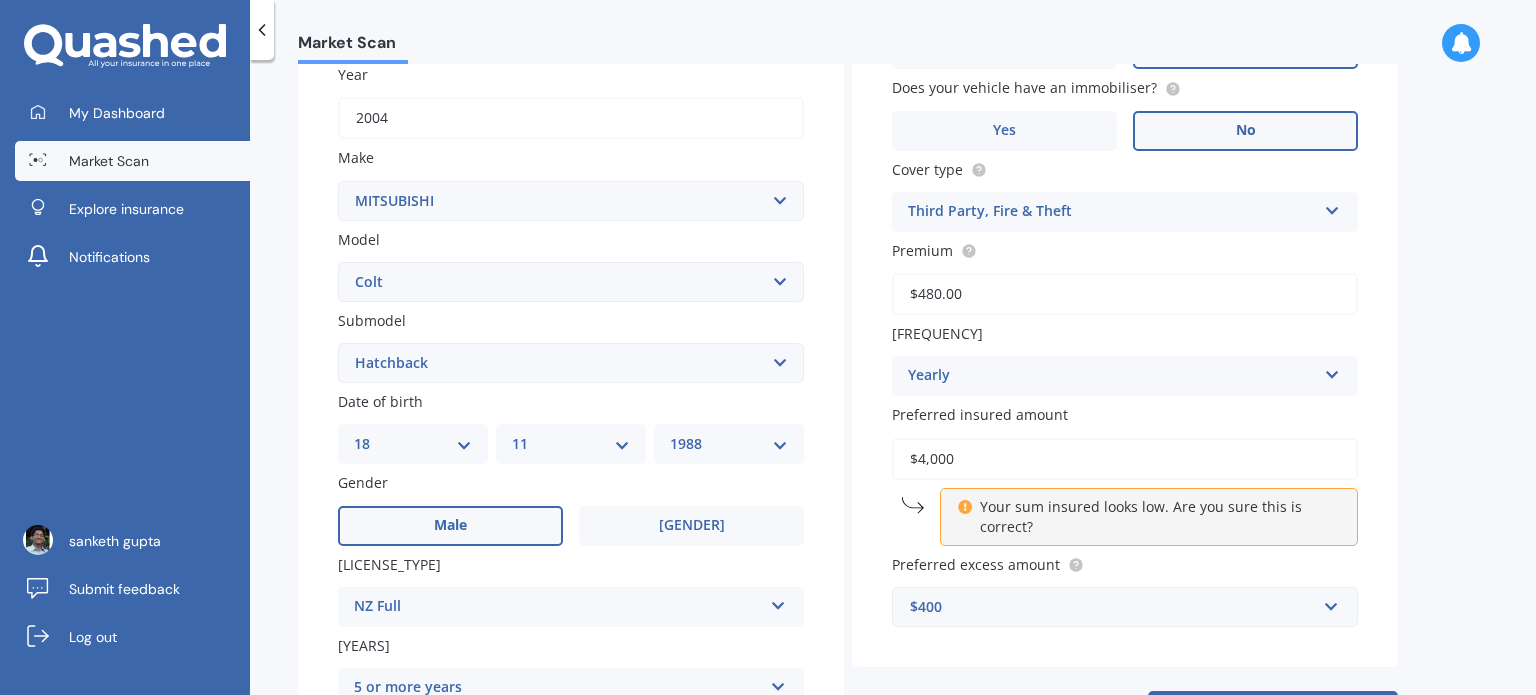 scroll, scrollTop: 300, scrollLeft: 0, axis: vertical 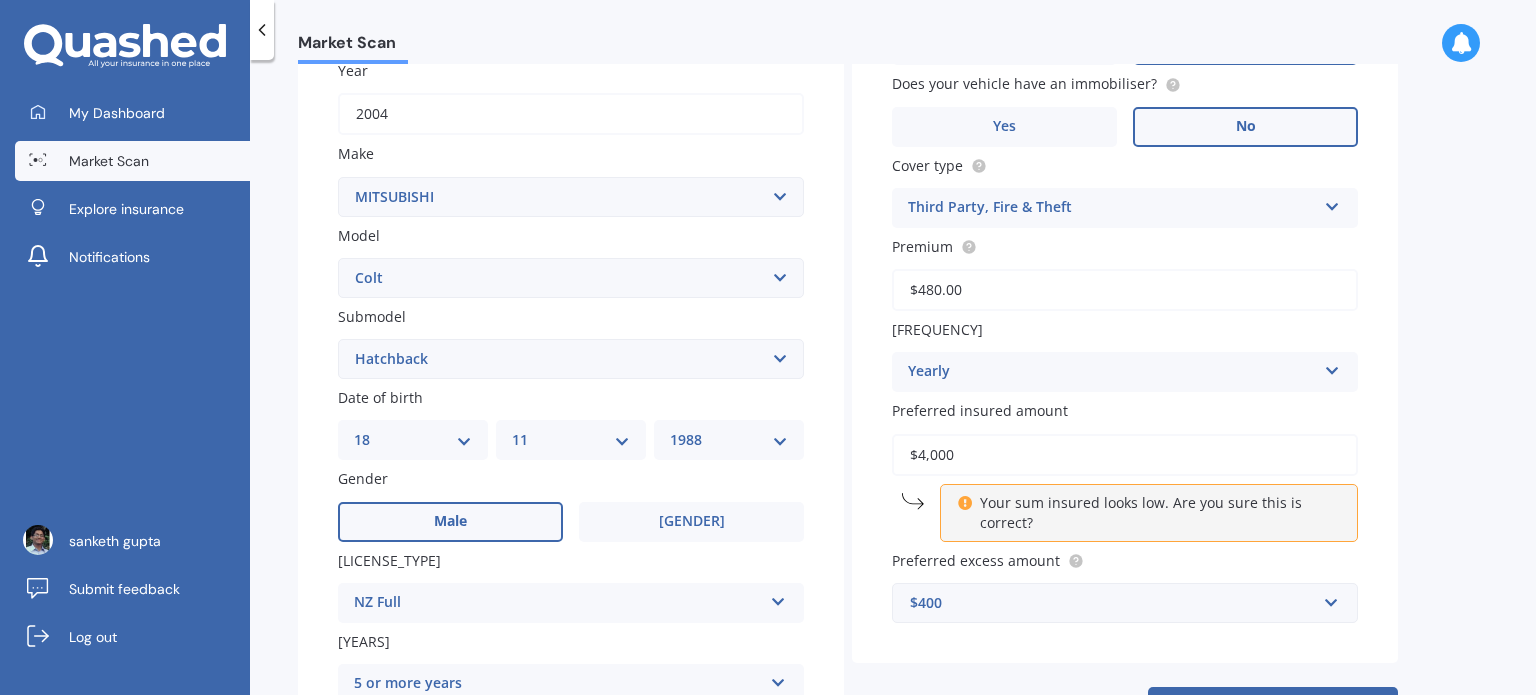 drag, startPoint x: 969, startPoint y: 458, endPoint x: 868, endPoint y: 441, distance: 102.4207 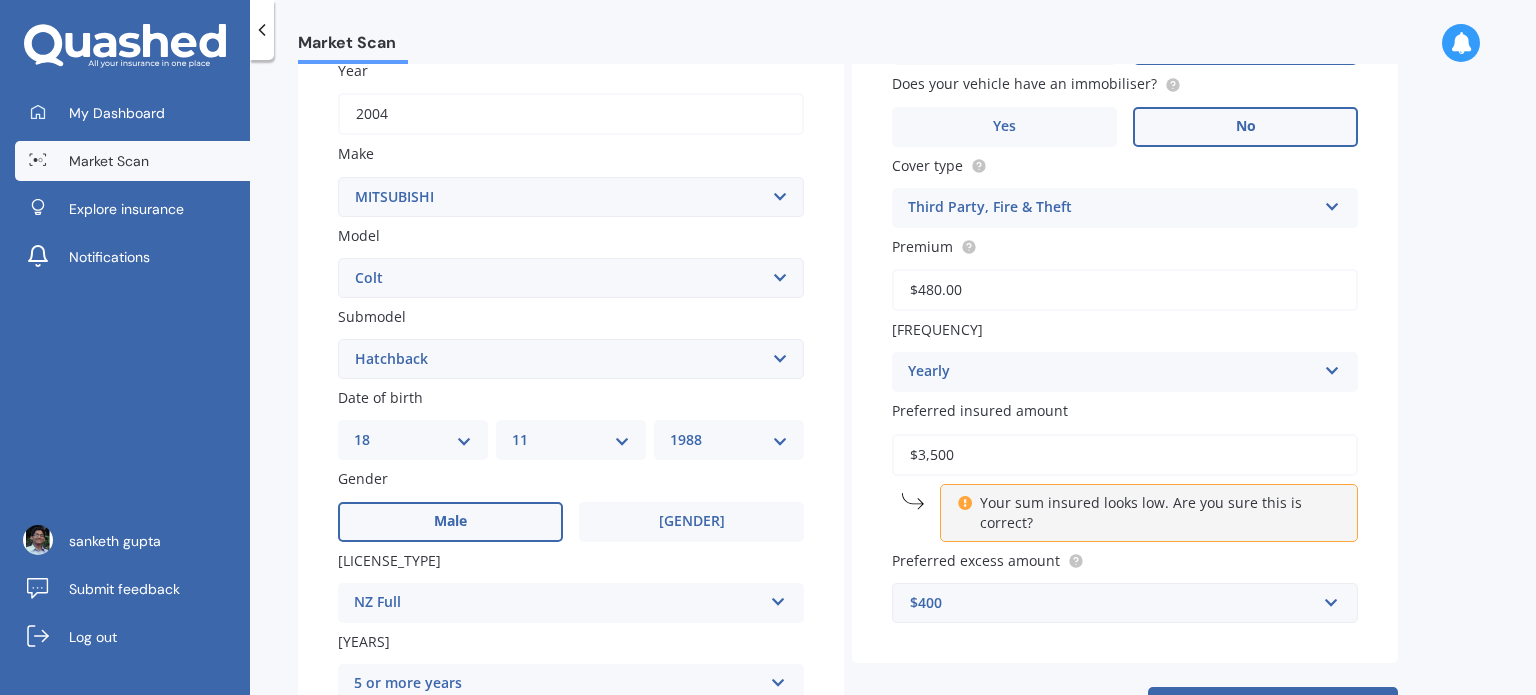 scroll, scrollTop: 482, scrollLeft: 0, axis: vertical 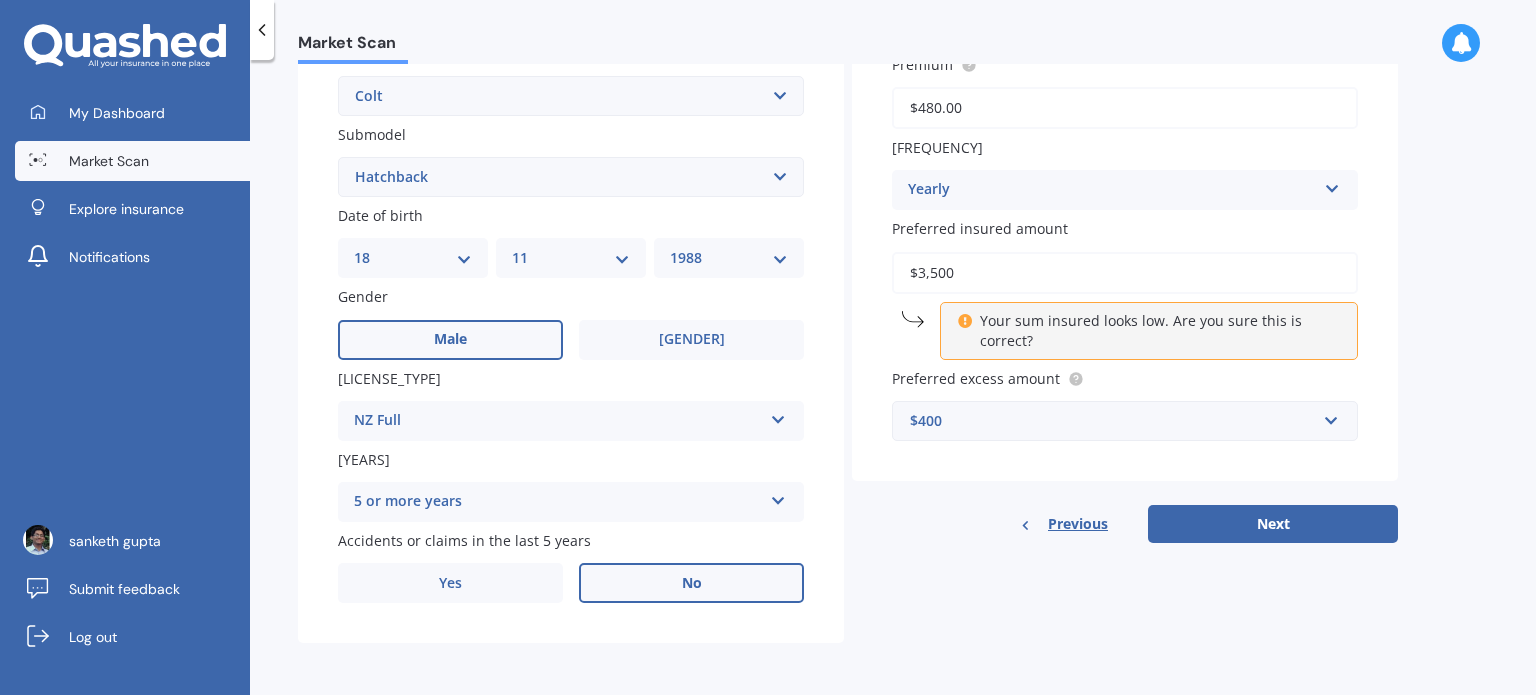 click on "$3,500" at bounding box center [1125, 273] 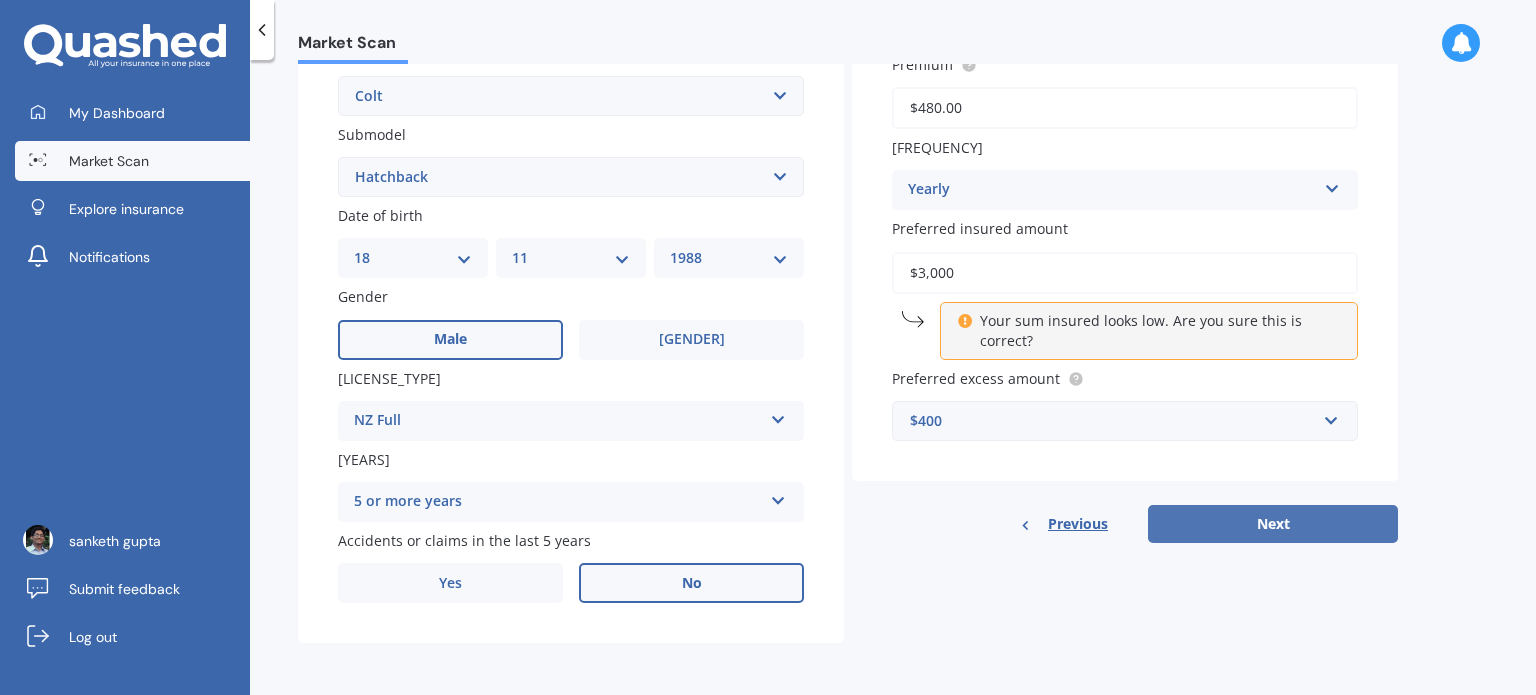 type on "$3,000" 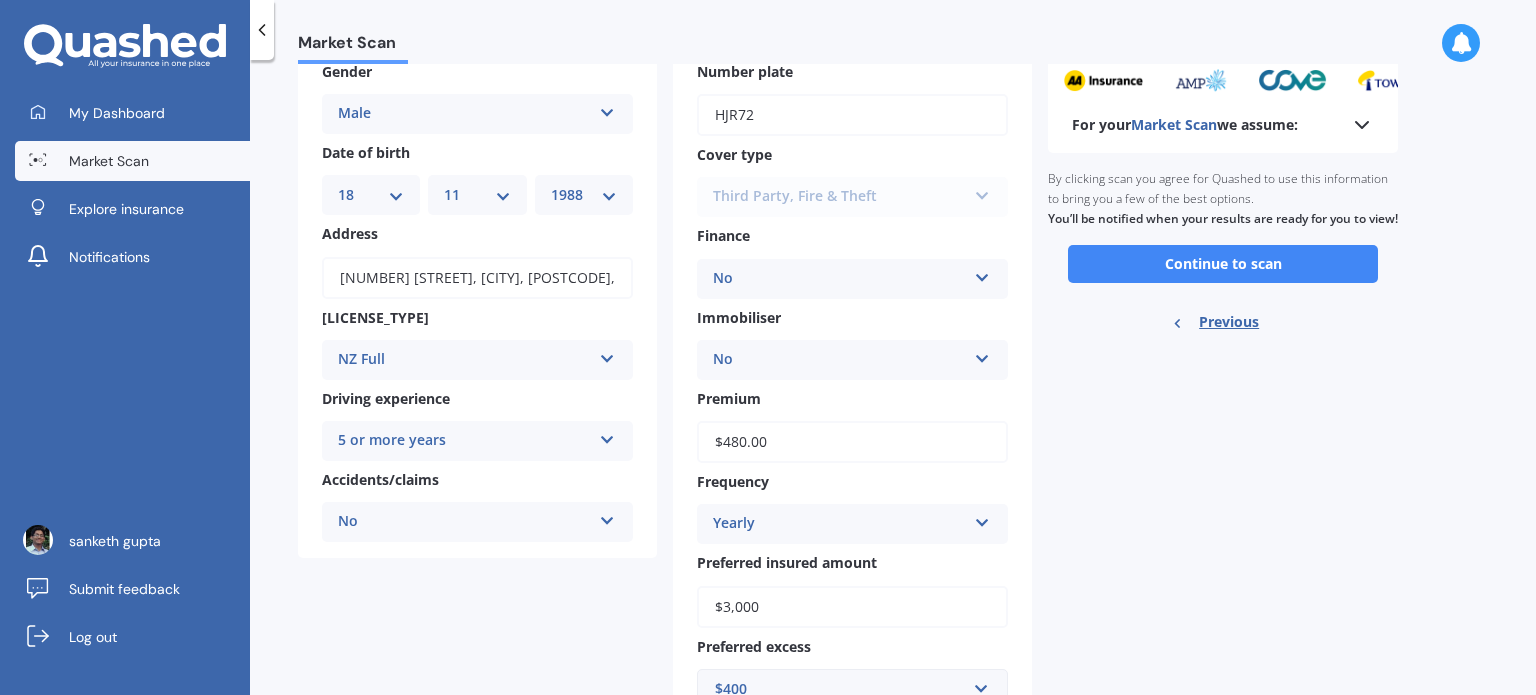 scroll, scrollTop: 0, scrollLeft: 0, axis: both 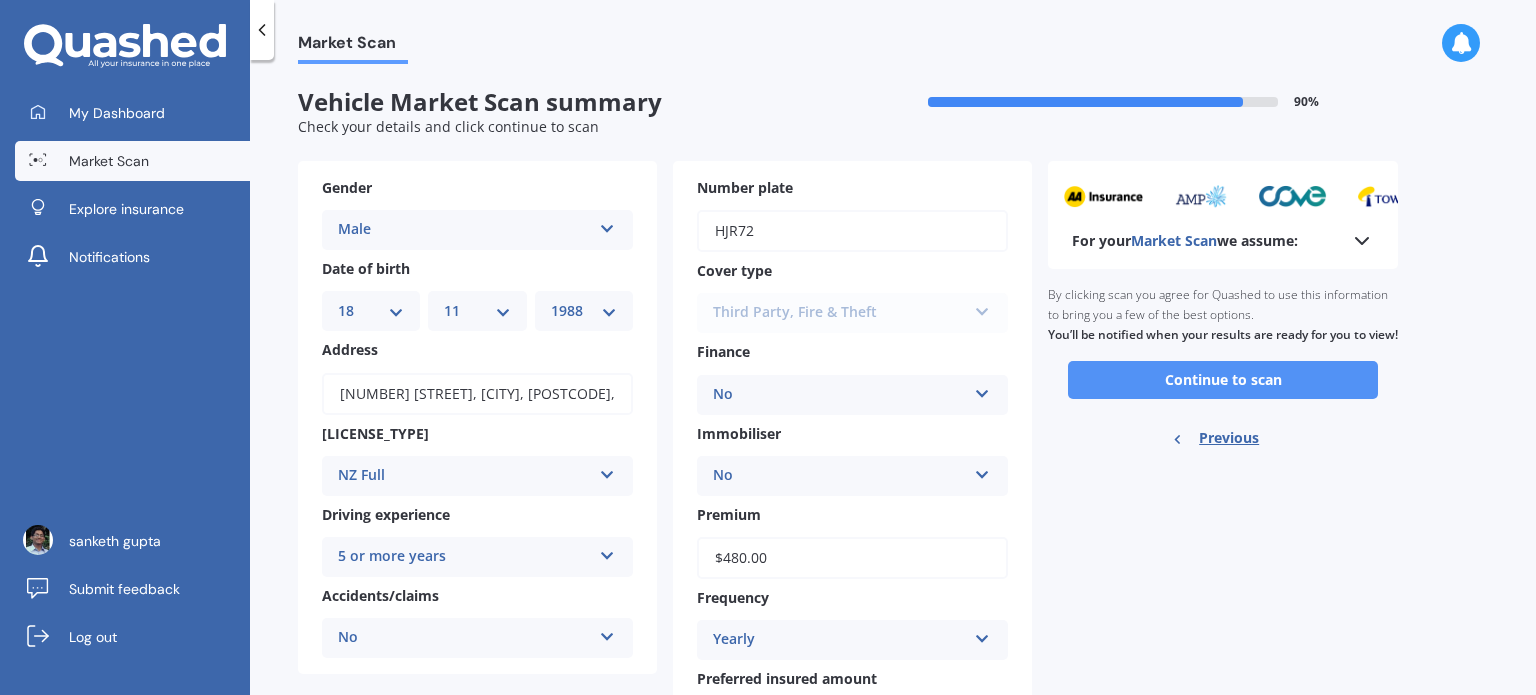 click on "Continue to scan" at bounding box center [1223, 380] 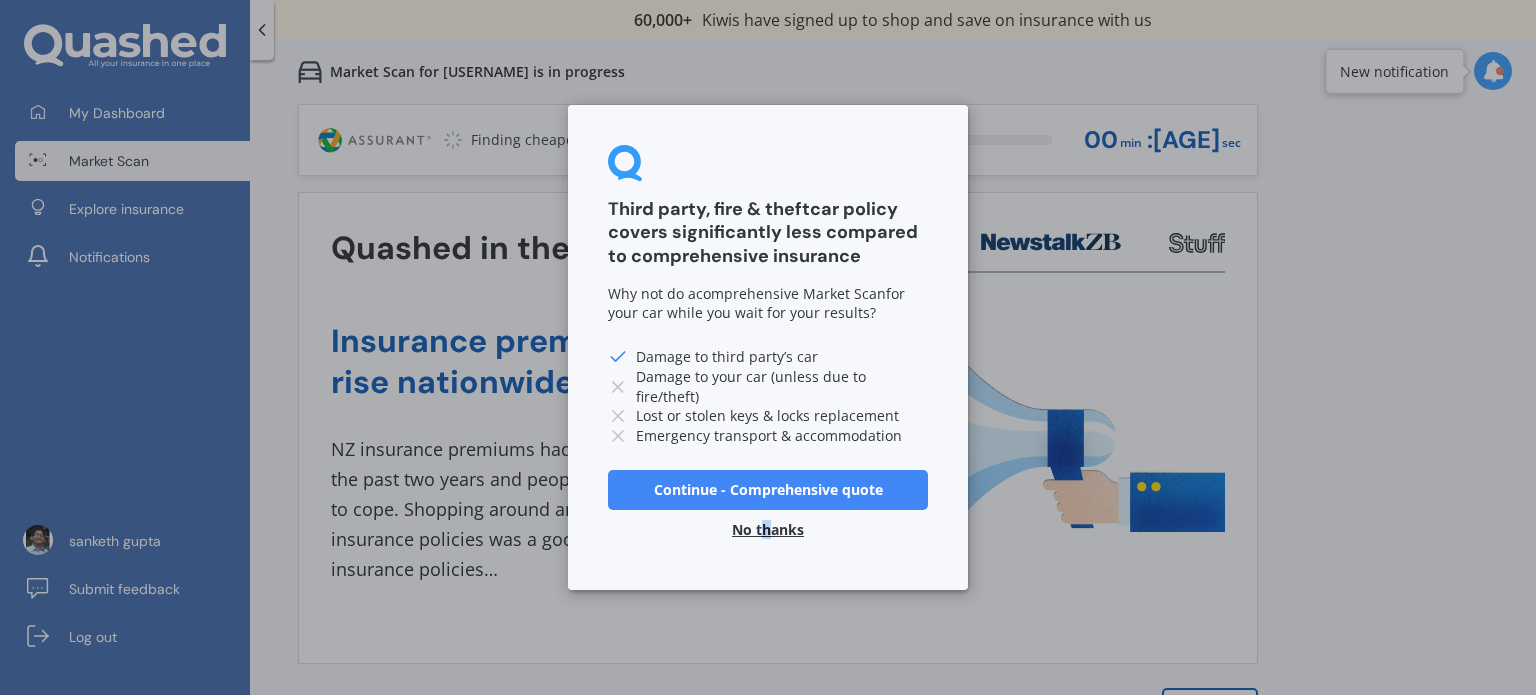 click on "No thanks" at bounding box center [768, 530] 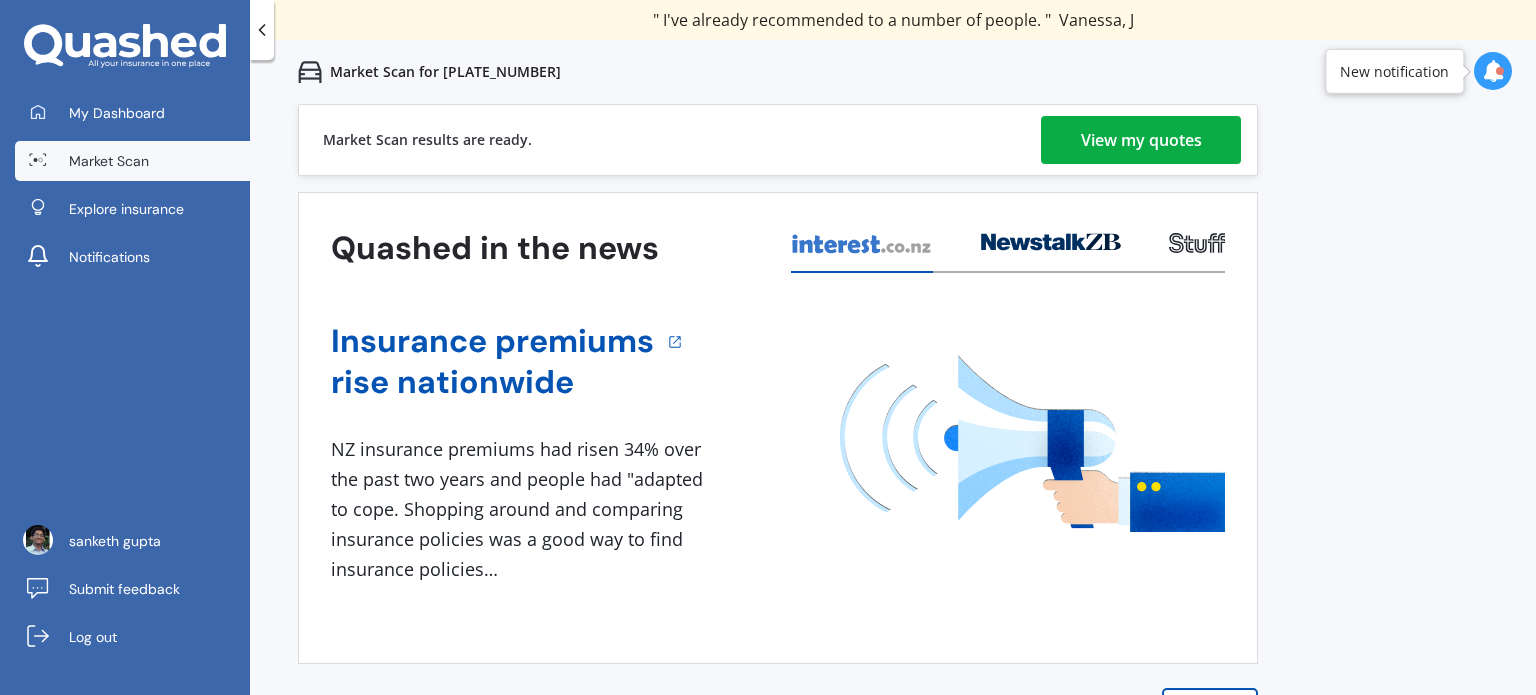 click on "View my quotes" at bounding box center (1141, 140) 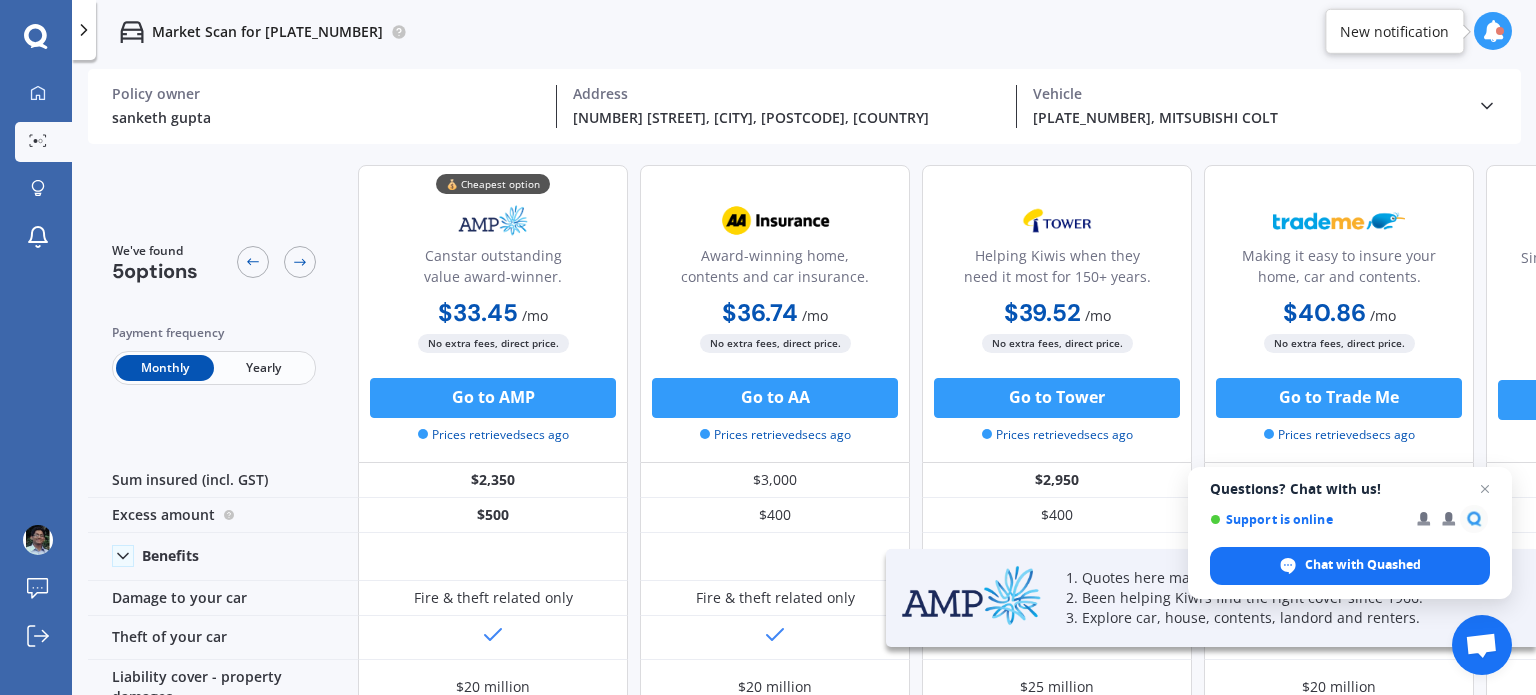 click on "Yearly" at bounding box center [263, 368] 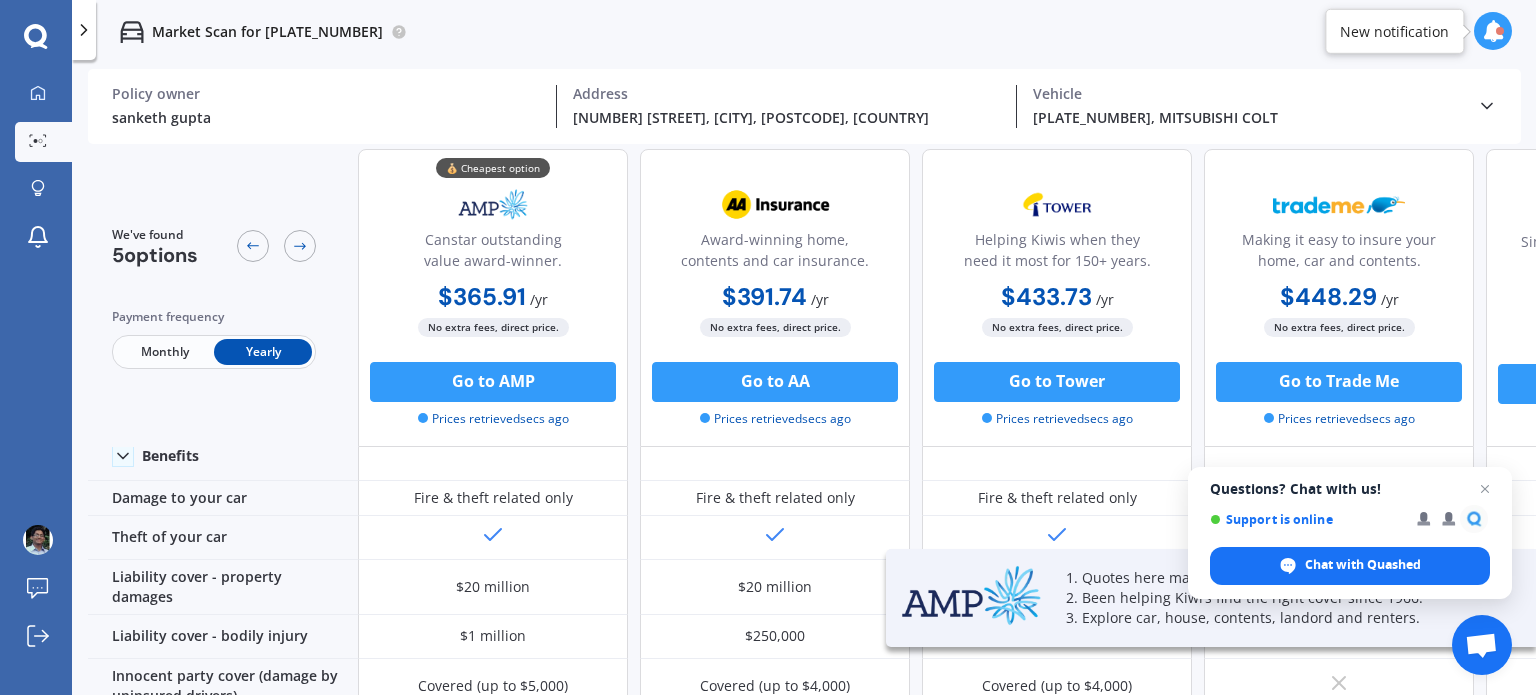 scroll, scrollTop: 0, scrollLeft: 0, axis: both 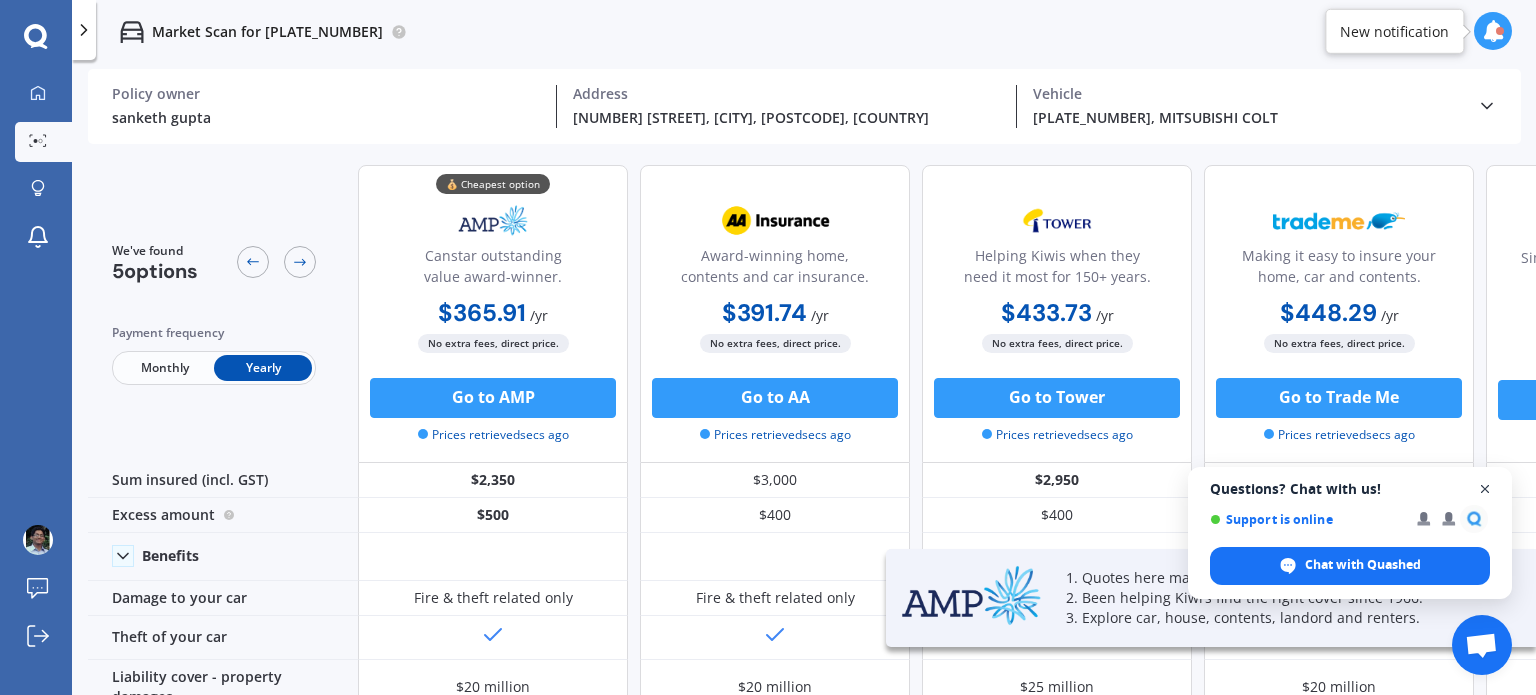 click at bounding box center [1485, 489] 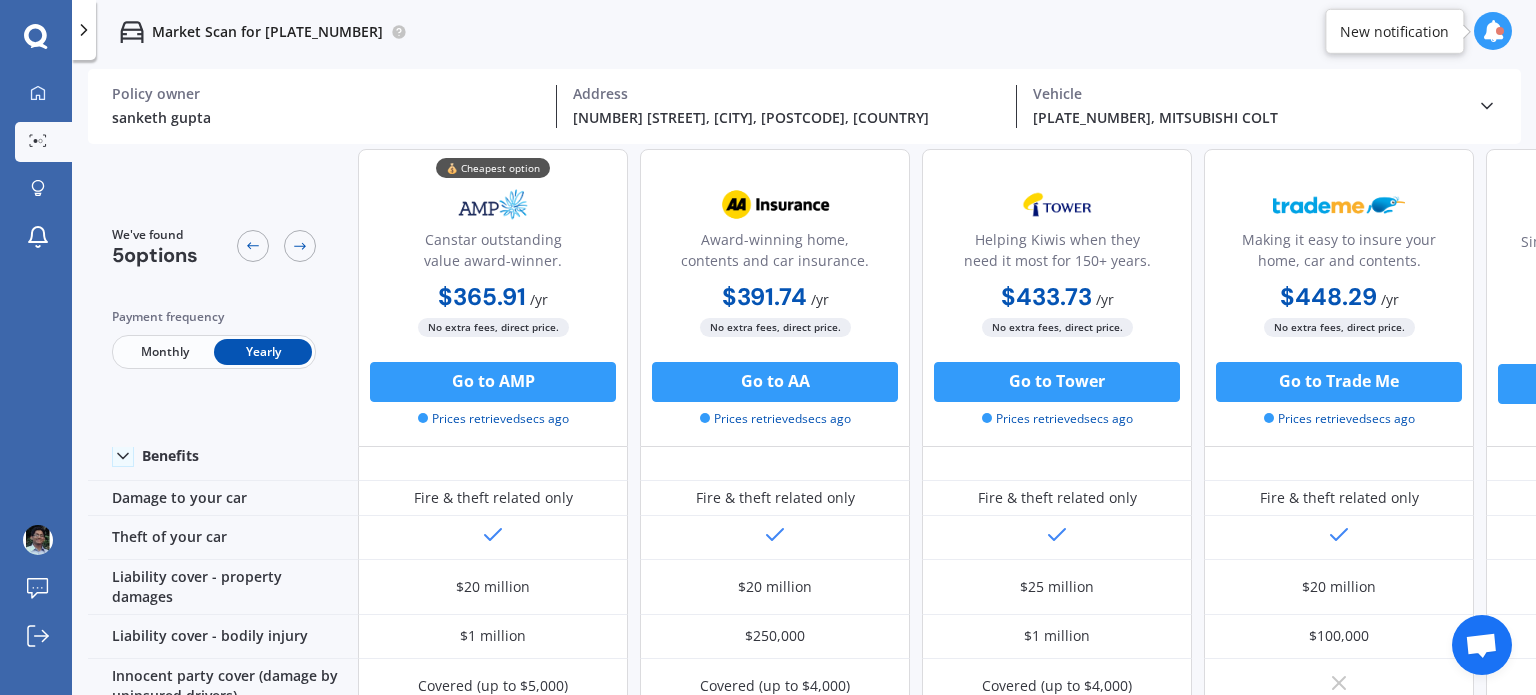 scroll, scrollTop: 0, scrollLeft: 0, axis: both 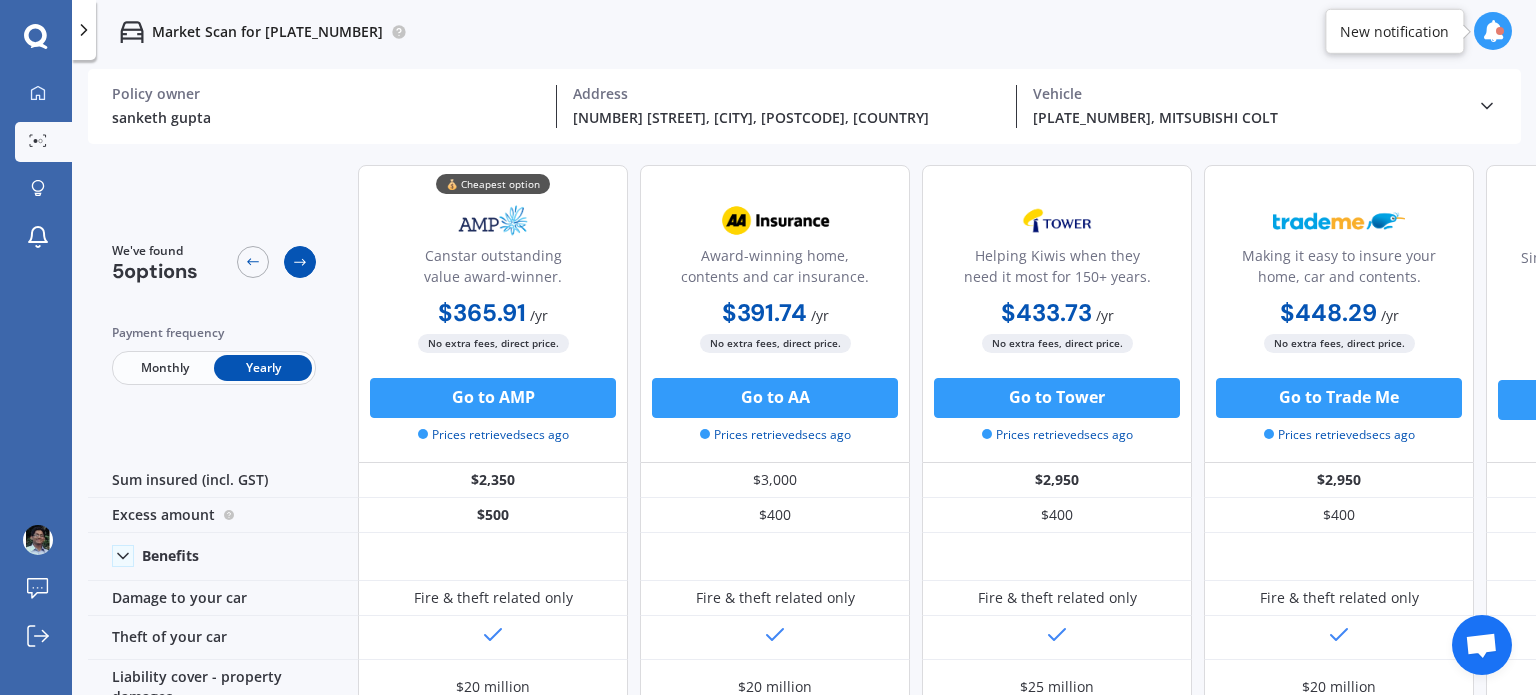 click at bounding box center [300, 262] 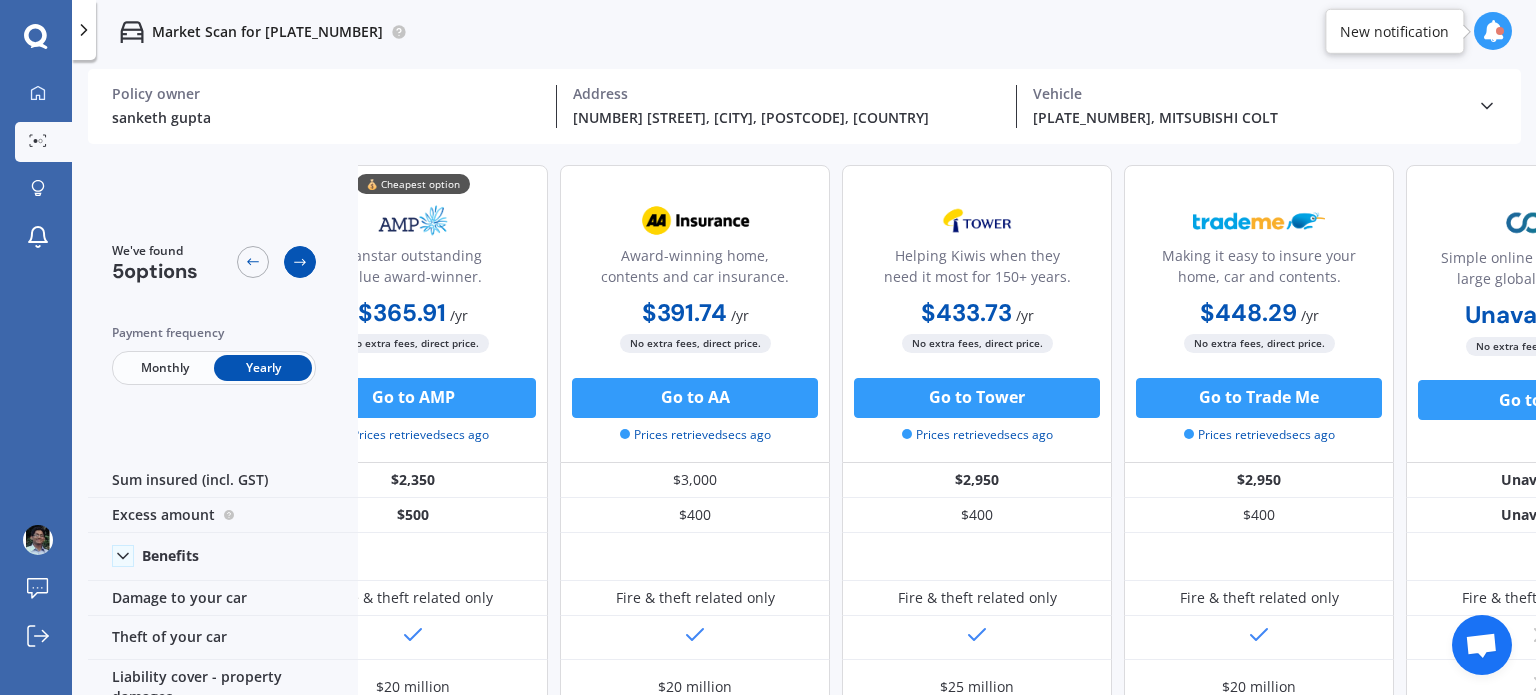 scroll, scrollTop: 0, scrollLeft: 229, axis: horizontal 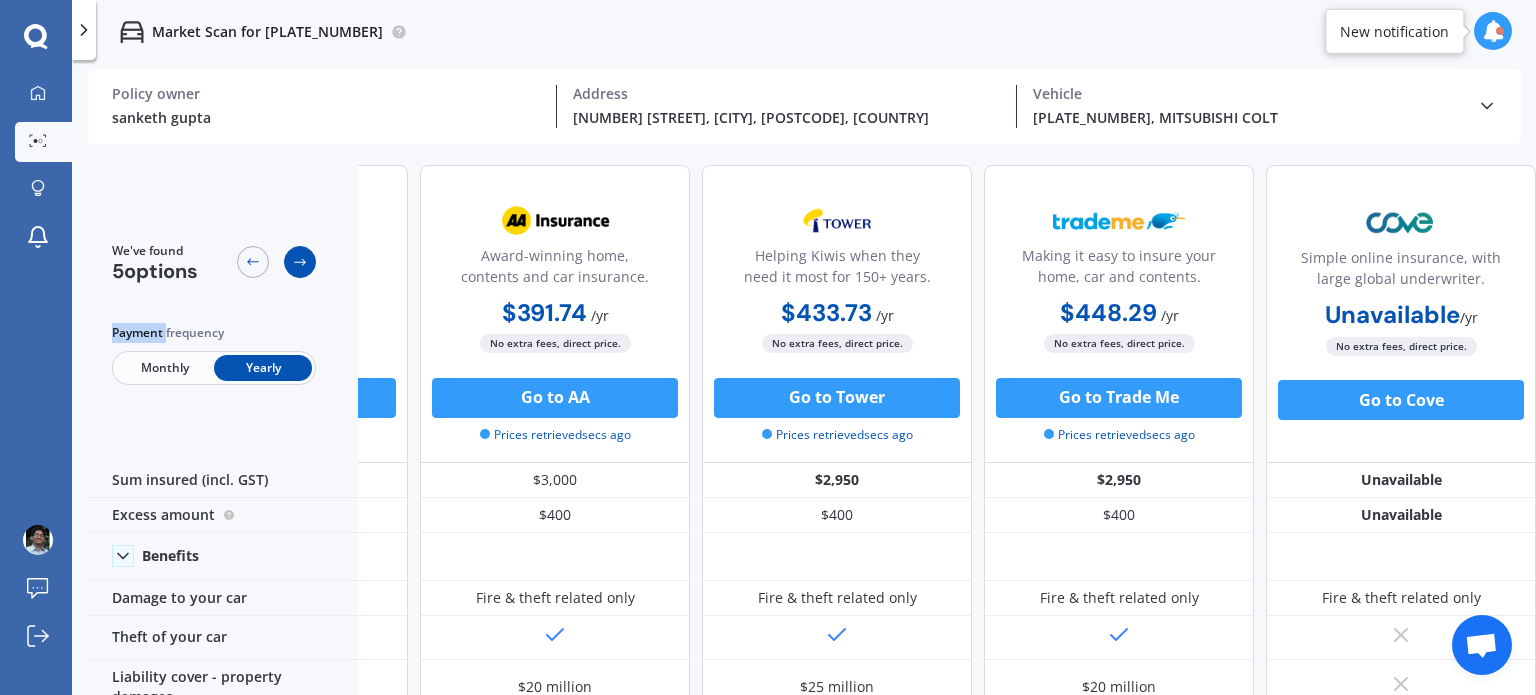 click at bounding box center (300, 262) 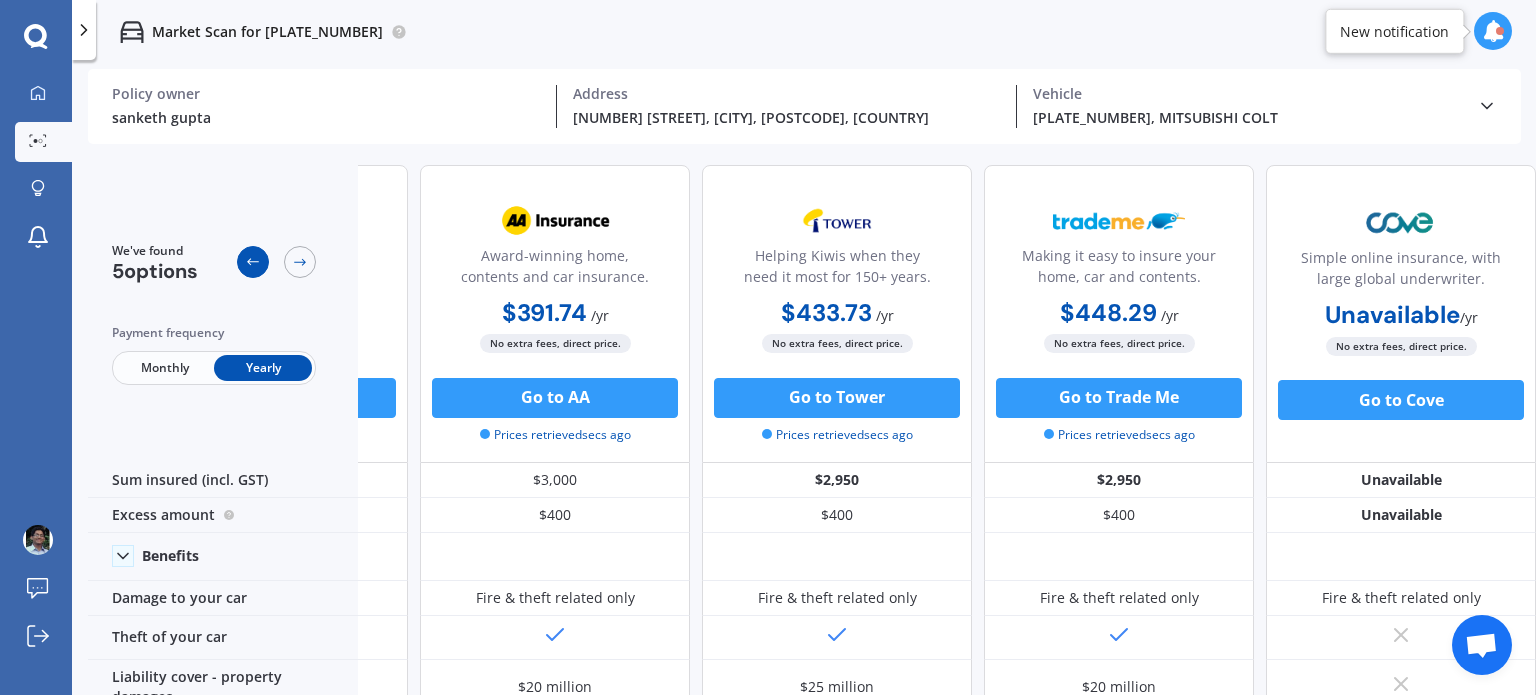 click at bounding box center (253, 262) 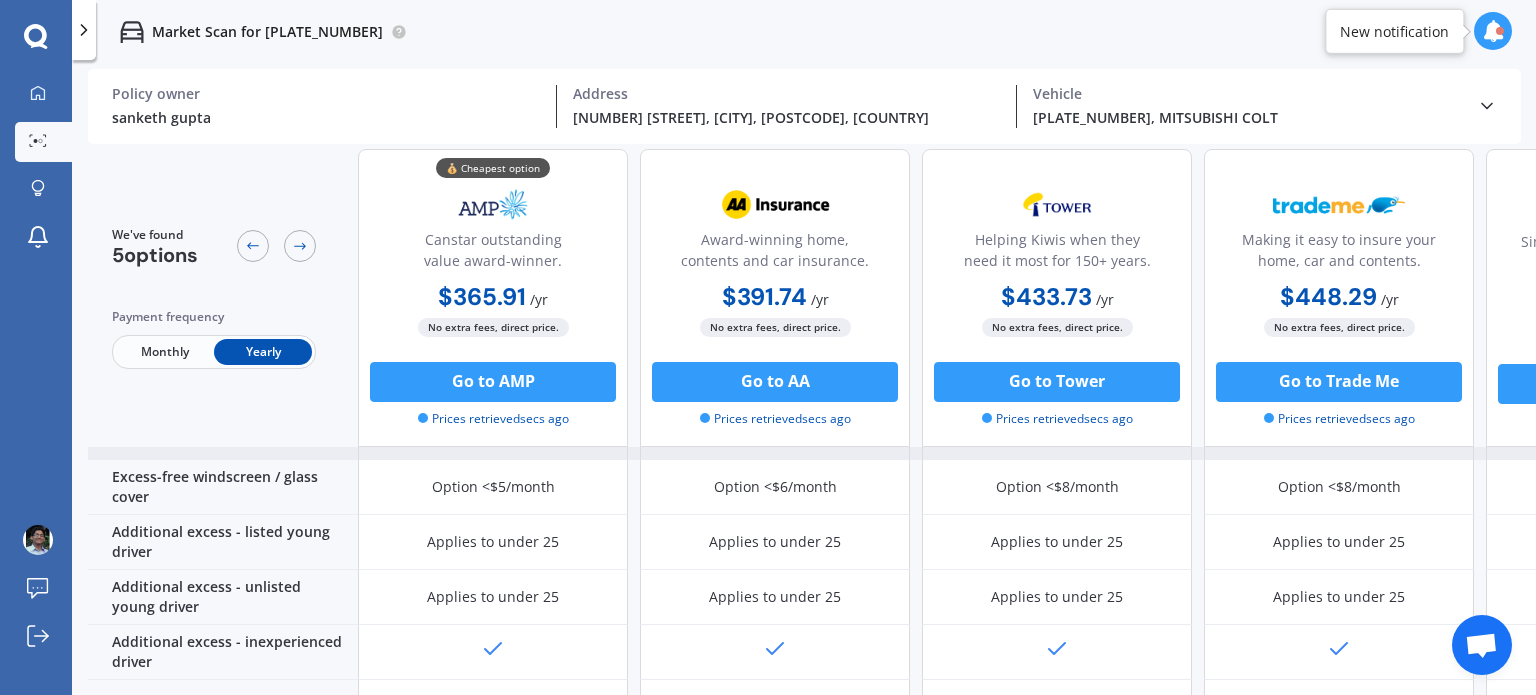 scroll, scrollTop: 796, scrollLeft: 0, axis: vertical 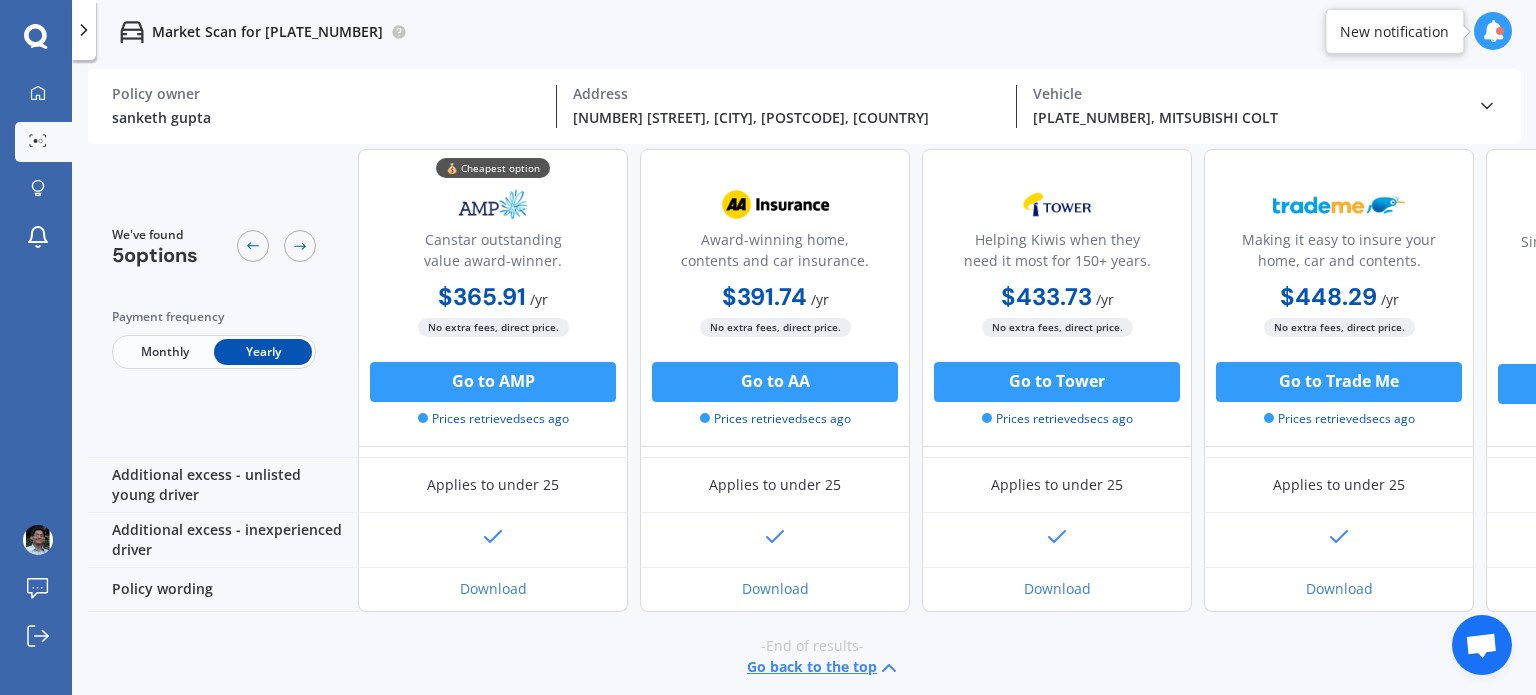 click on "Go back to the top" at bounding box center [824, 668] 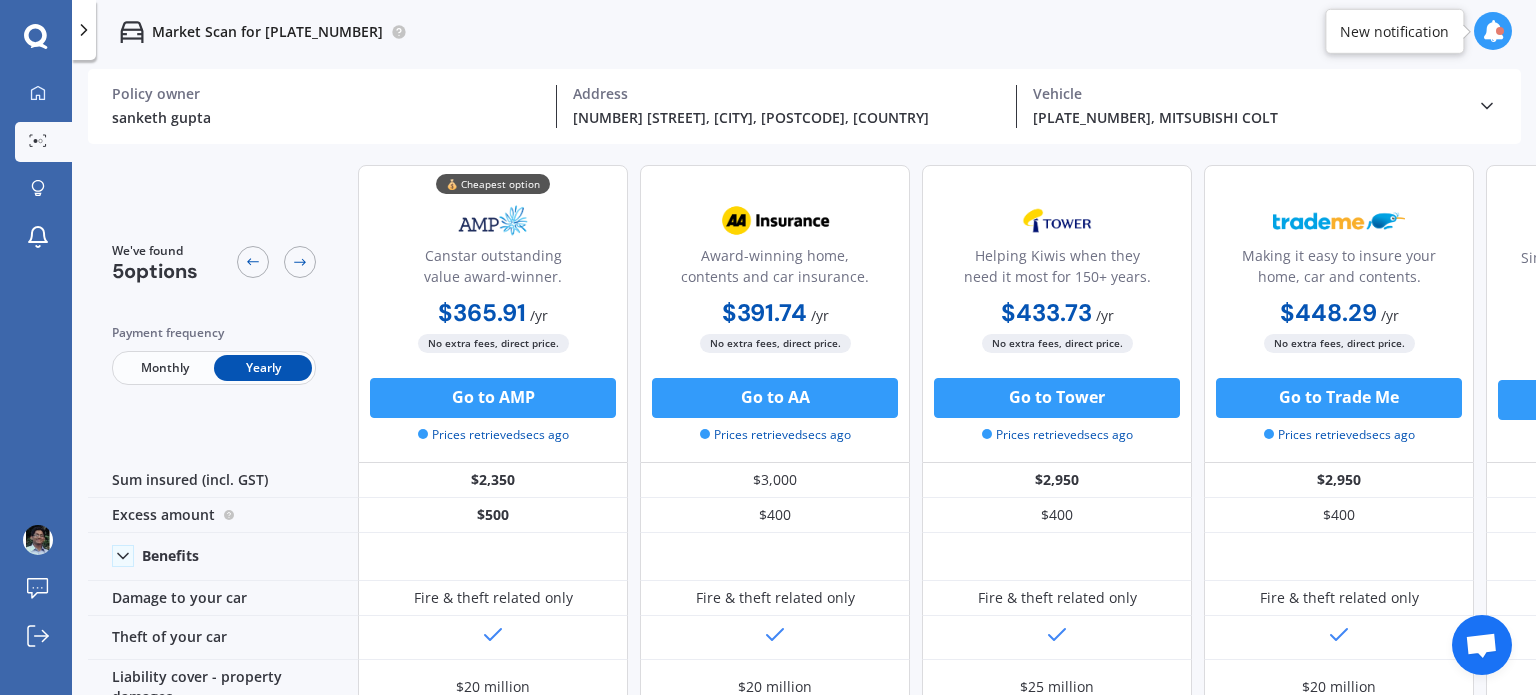 scroll, scrollTop: 0, scrollLeft: 0, axis: both 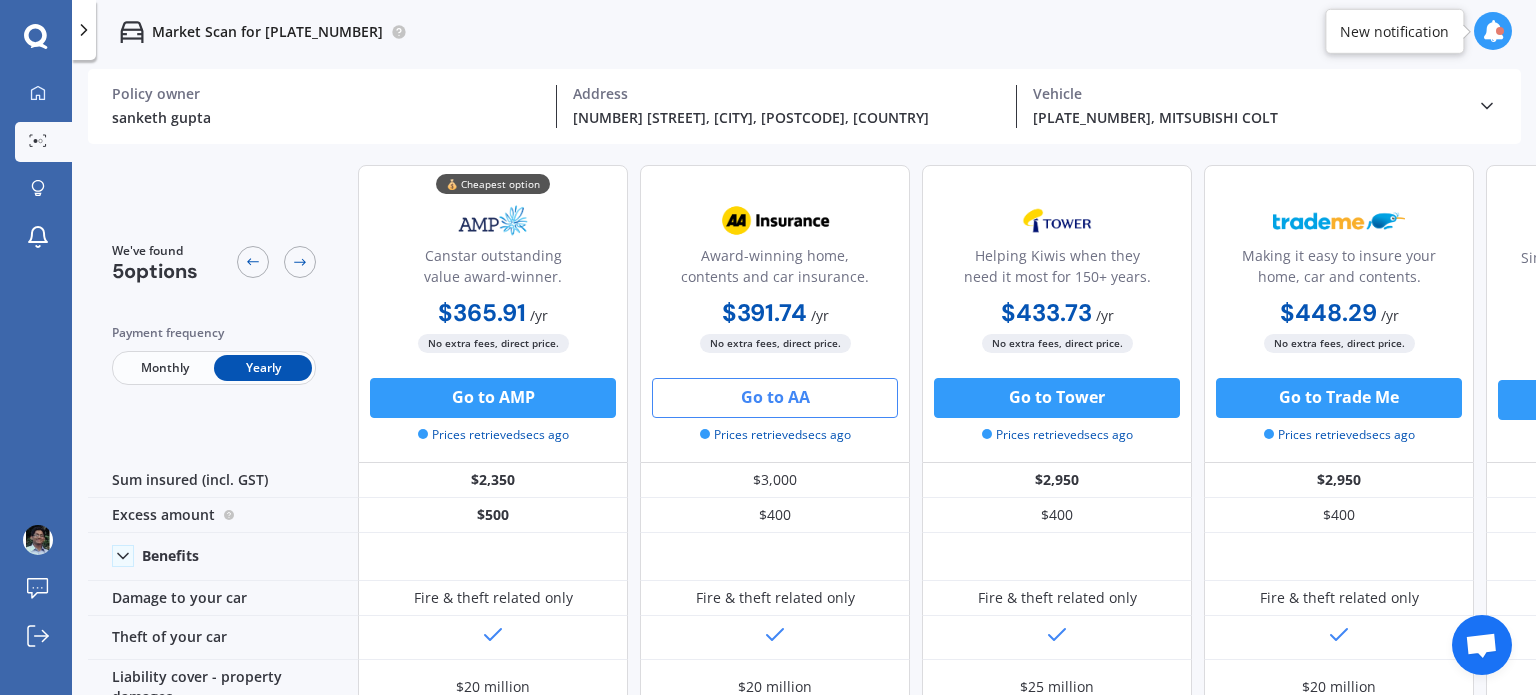 click on "Go to AA" at bounding box center (493, 398) 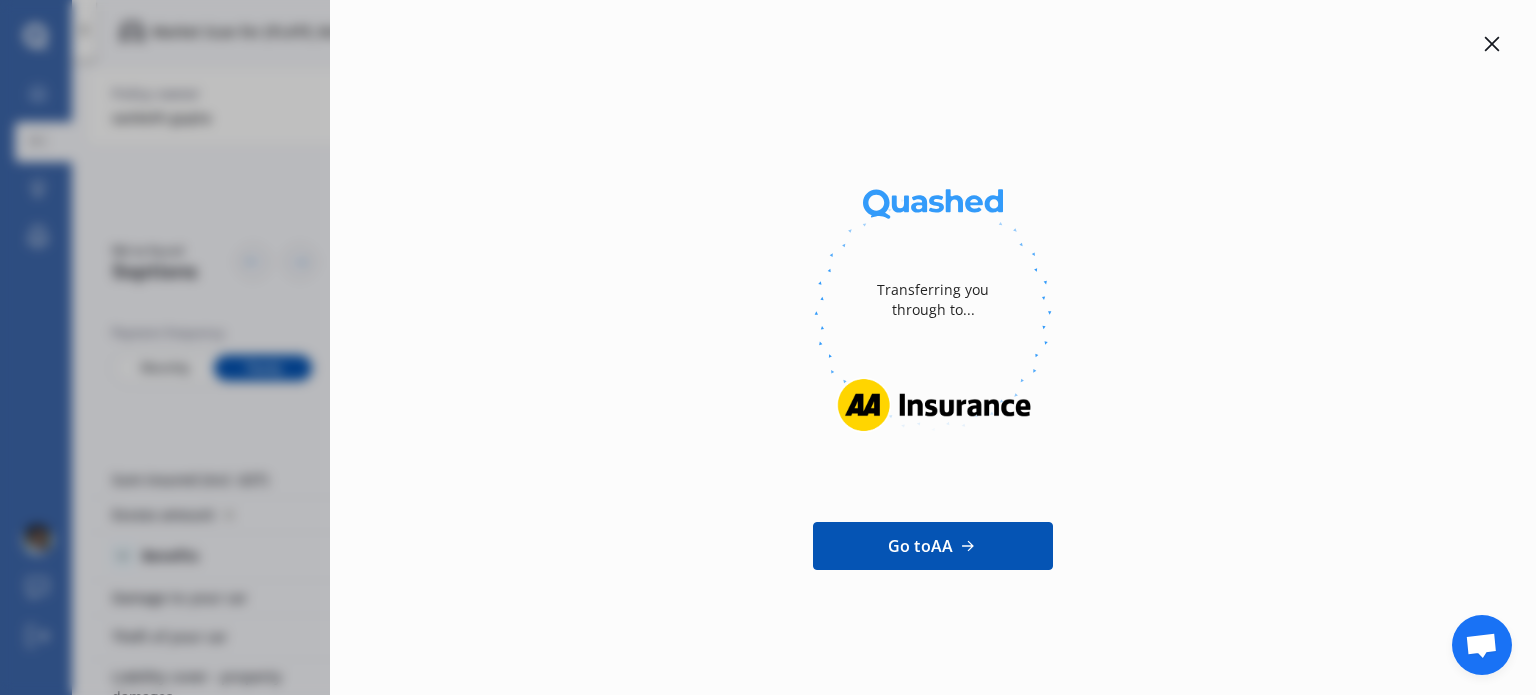 click on "Transferring you through to... Go to AA" at bounding box center [768, 347] 